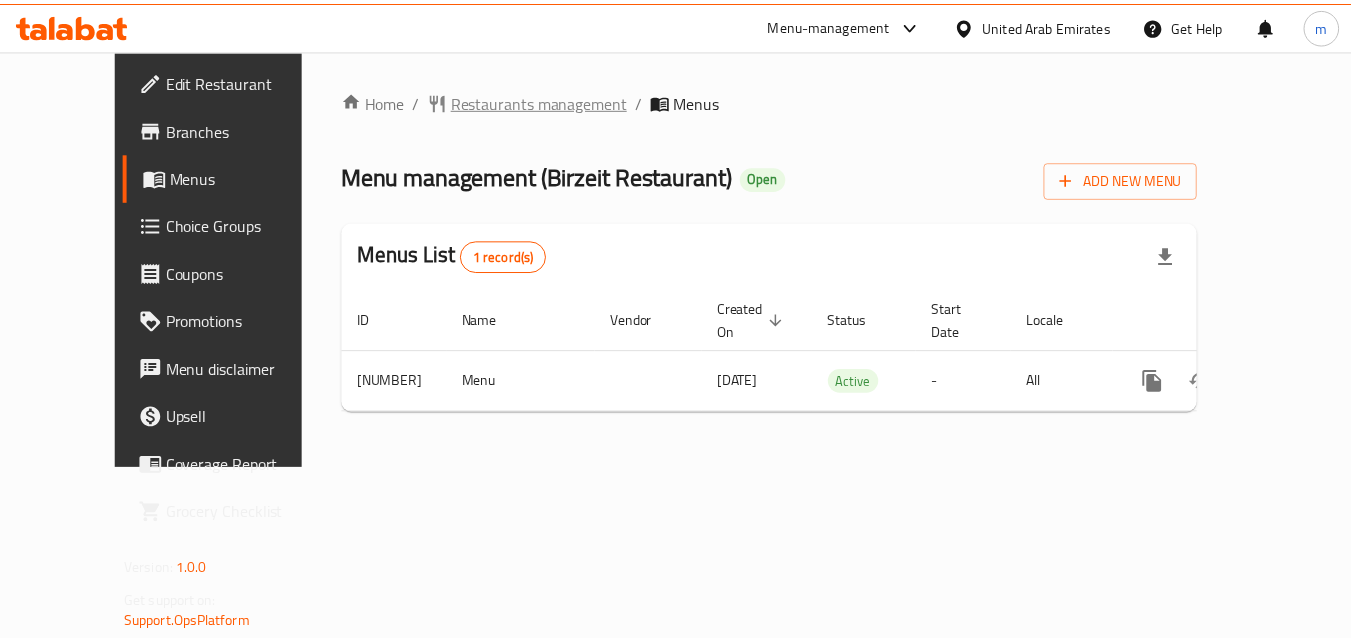 scroll, scrollTop: 0, scrollLeft: 0, axis: both 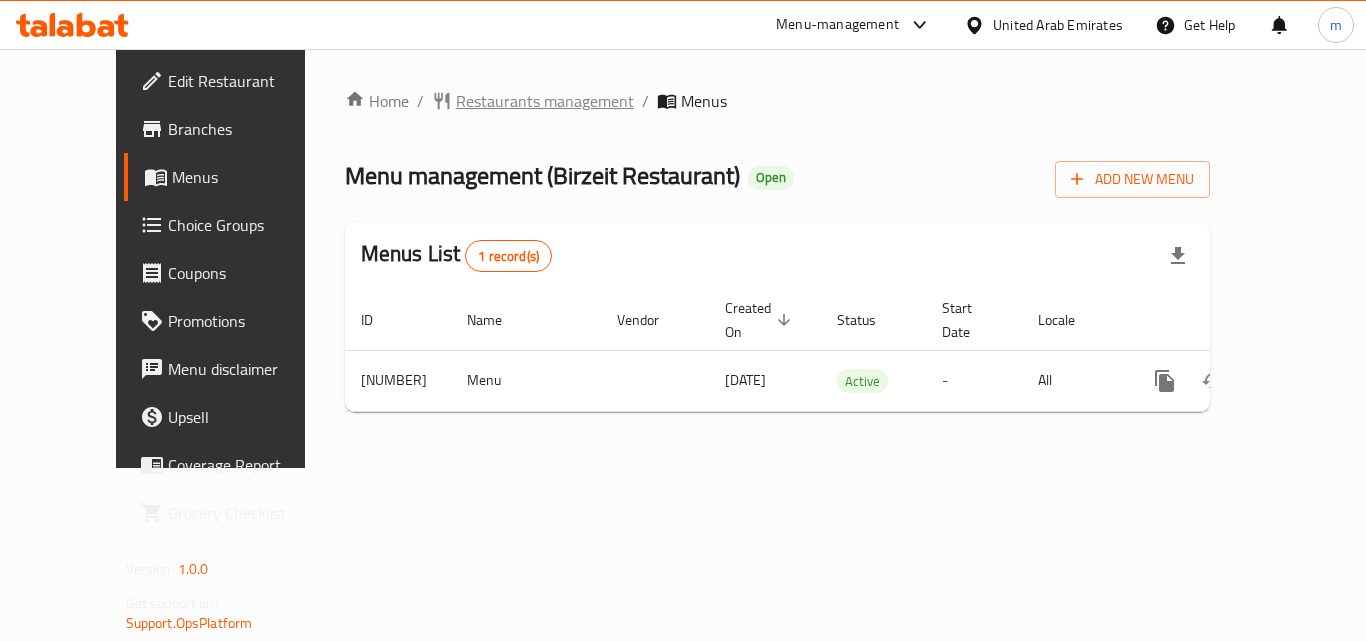 click on "Restaurants management" at bounding box center (545, 101) 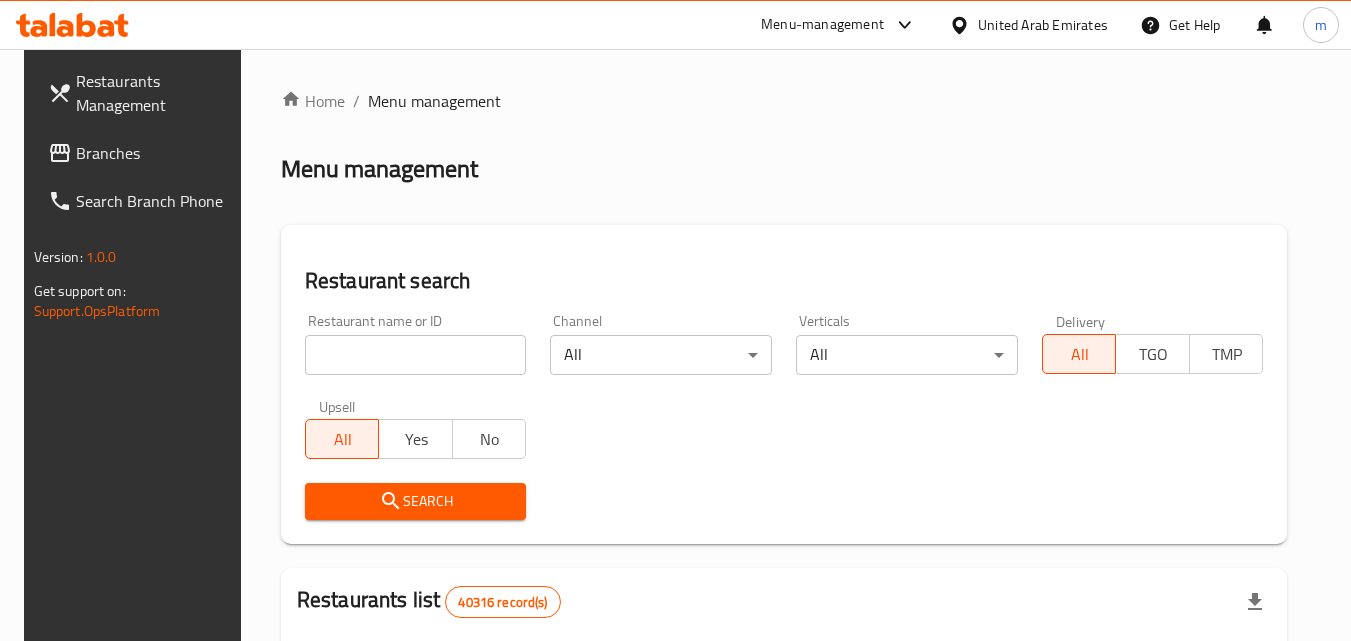 click on "Branches" at bounding box center (155, 153) 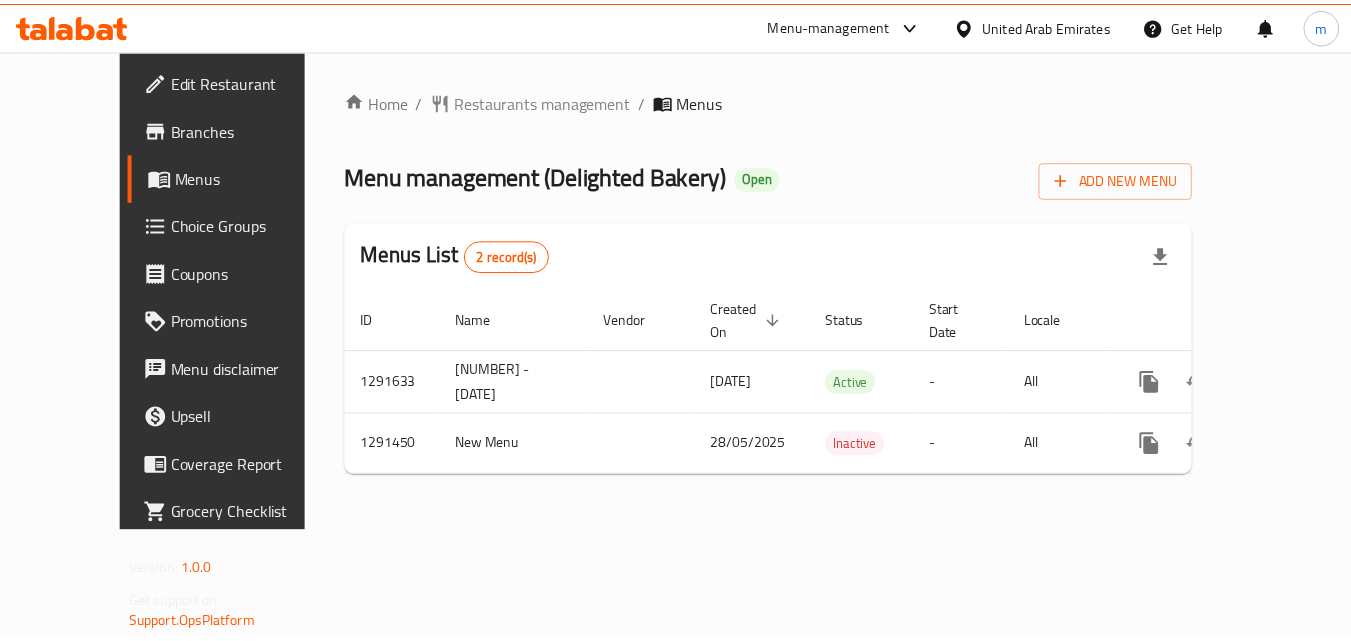 scroll, scrollTop: 0, scrollLeft: 0, axis: both 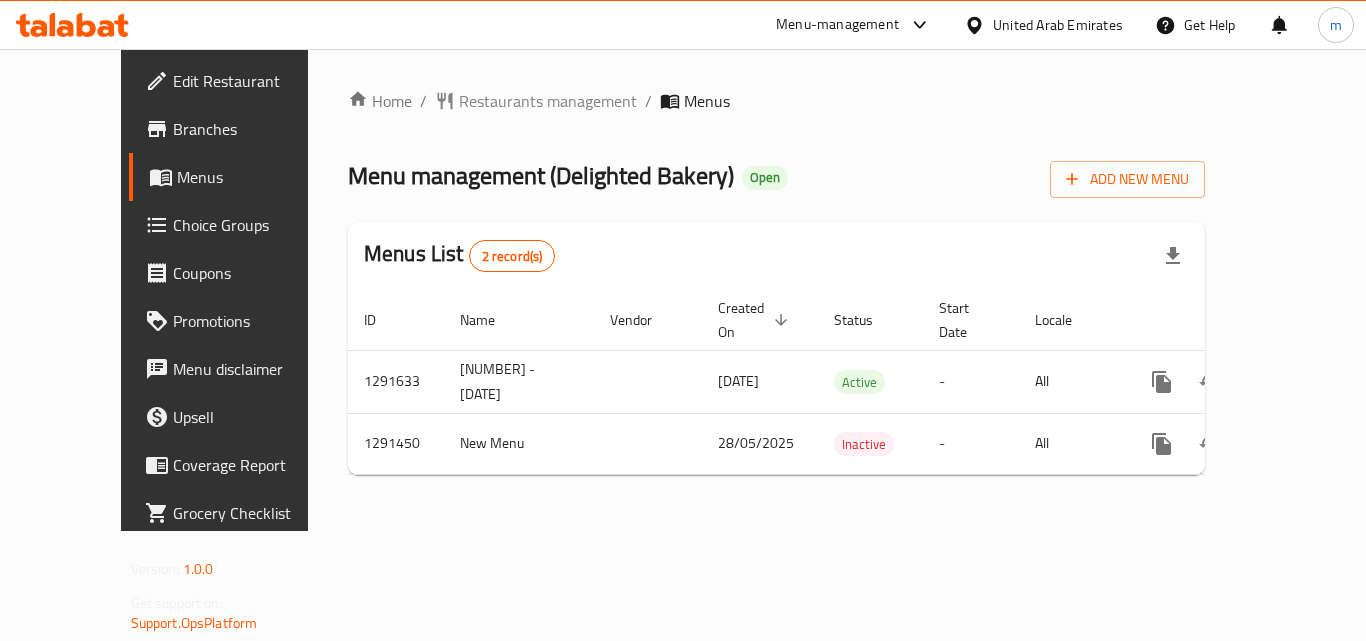 click on "United Arab Emirates" at bounding box center (1043, 25) 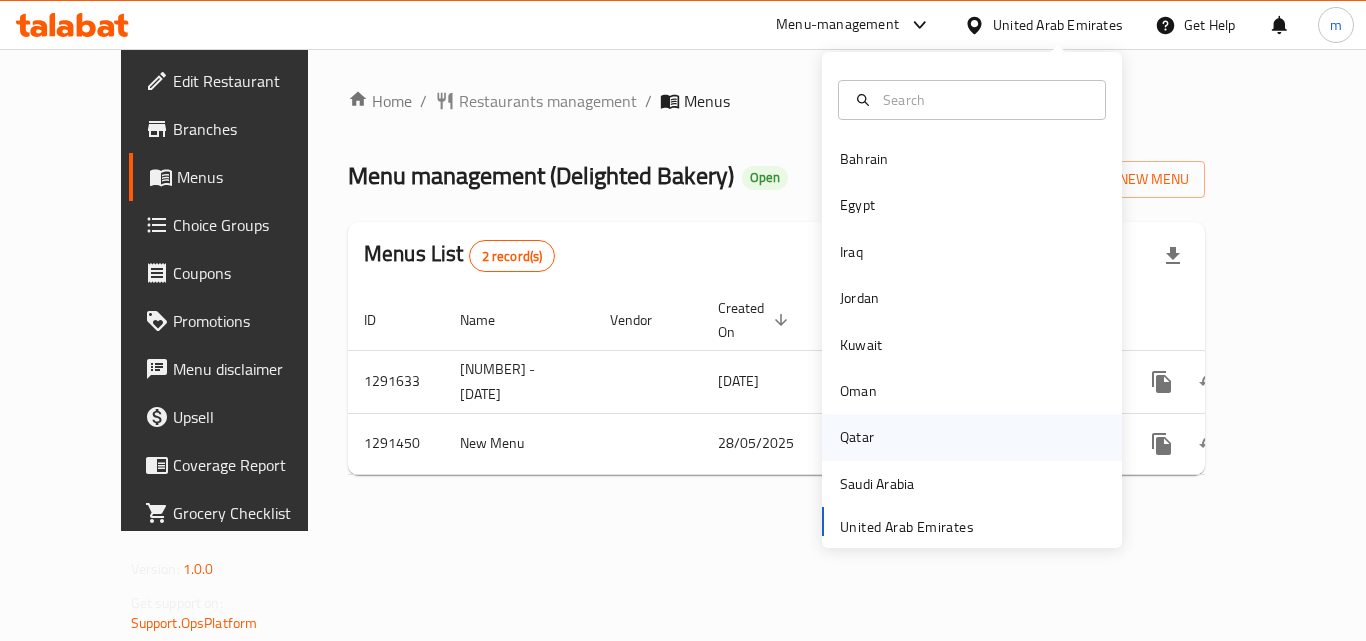 click on "Qatar" at bounding box center (857, 437) 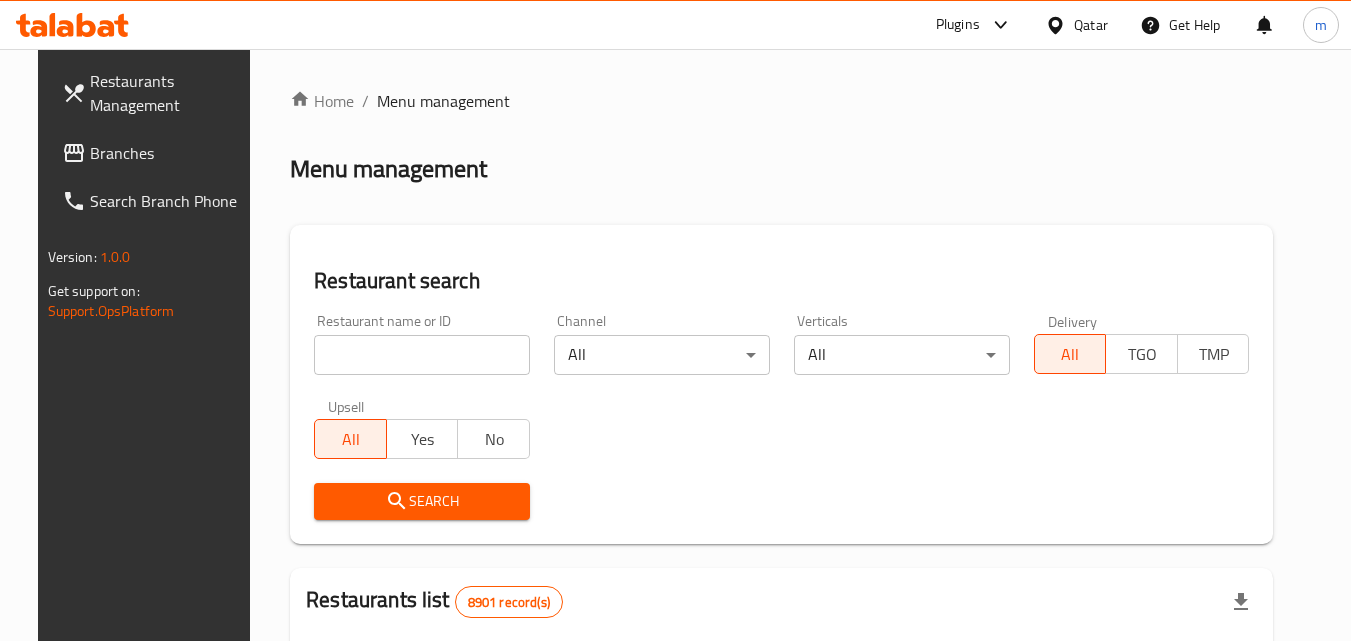 click at bounding box center (422, 355) 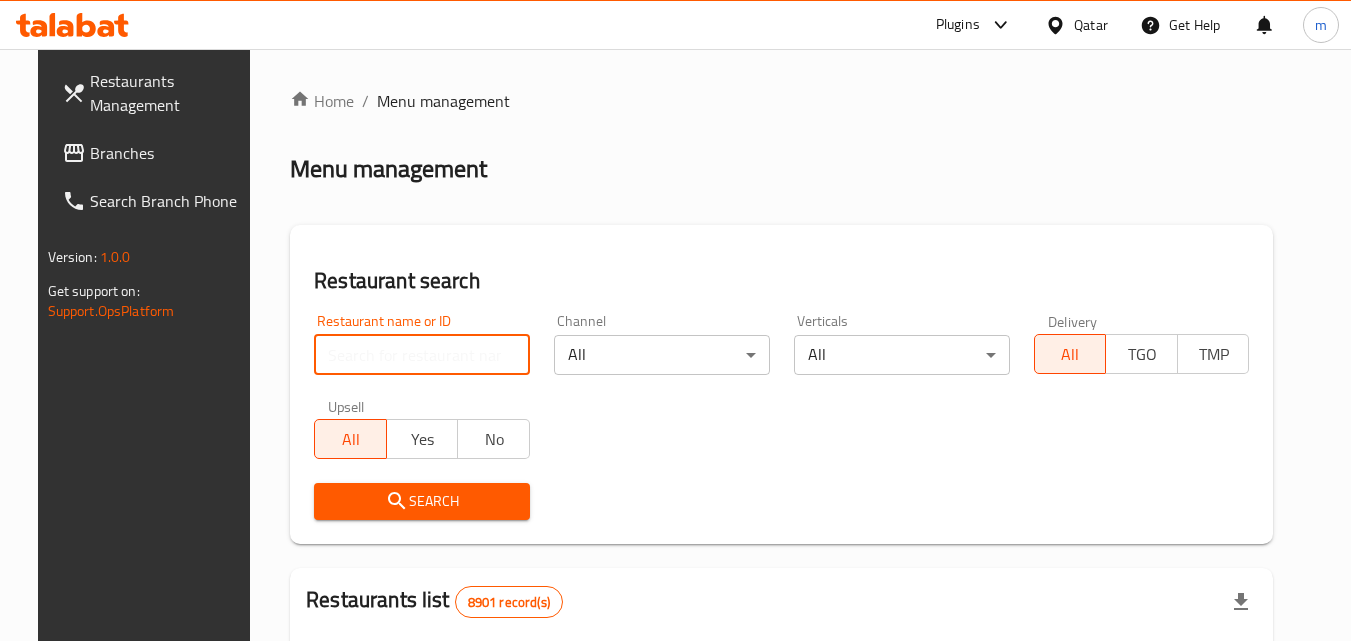 paste on "686267" 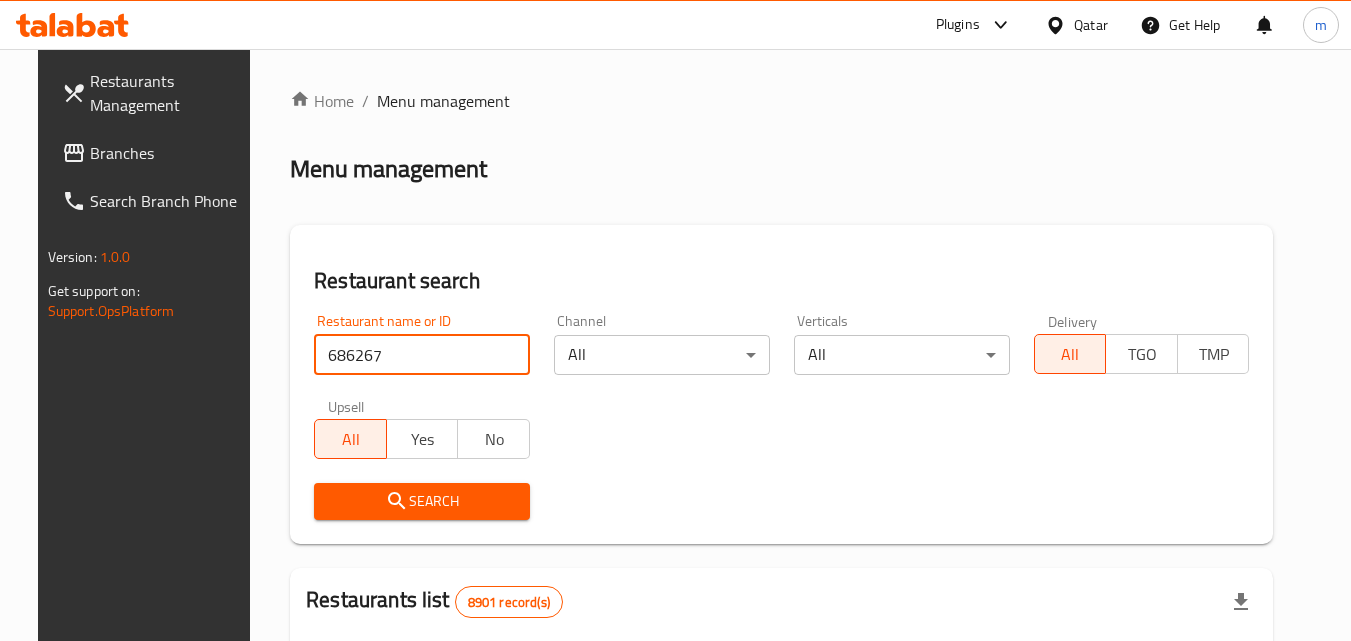 type on "686267" 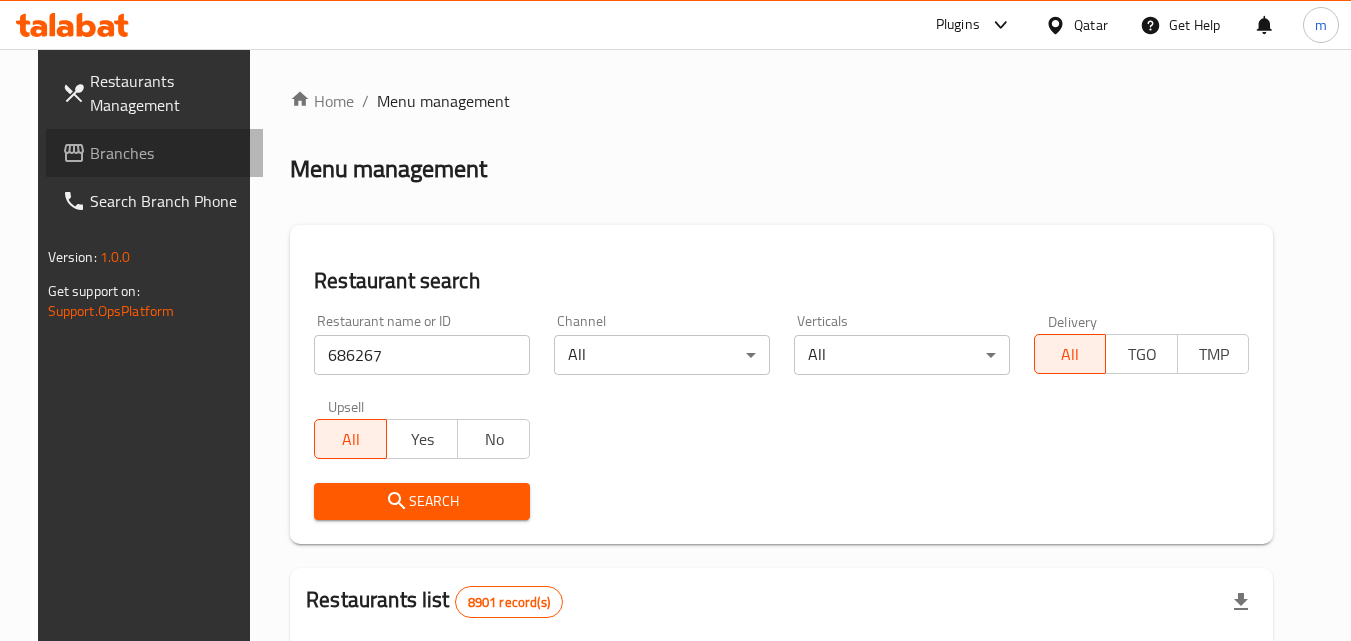 click on "Branches" at bounding box center [169, 153] 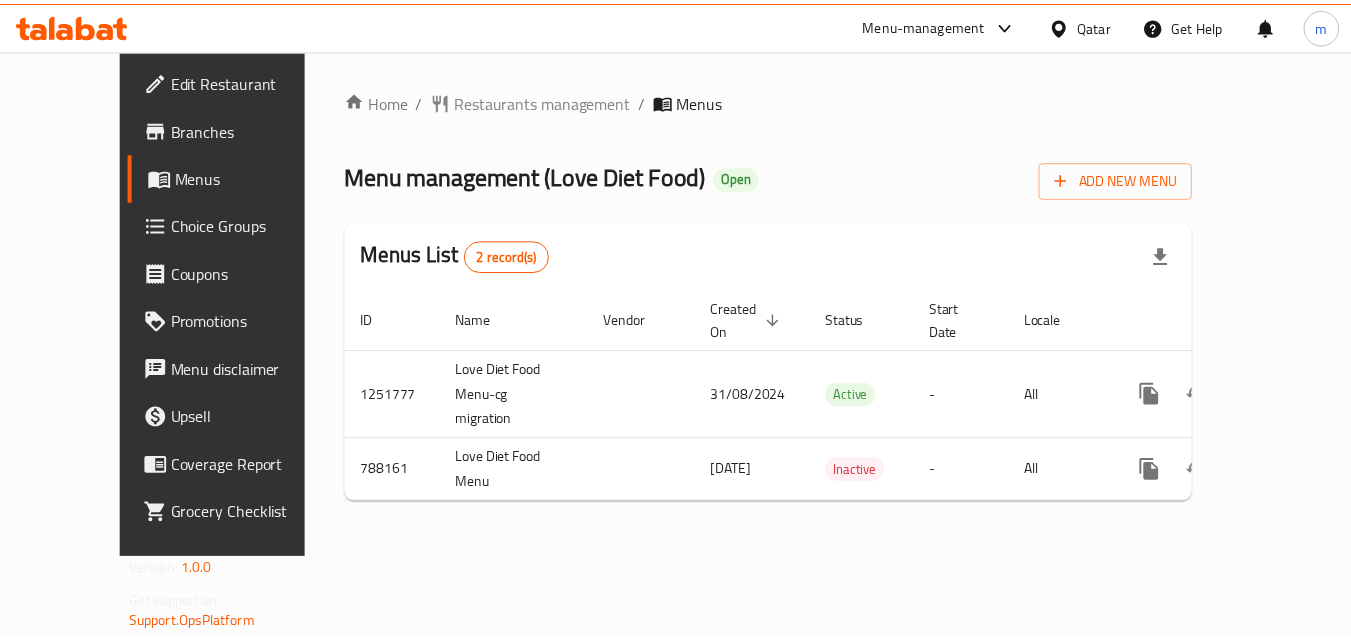 scroll, scrollTop: 0, scrollLeft: 0, axis: both 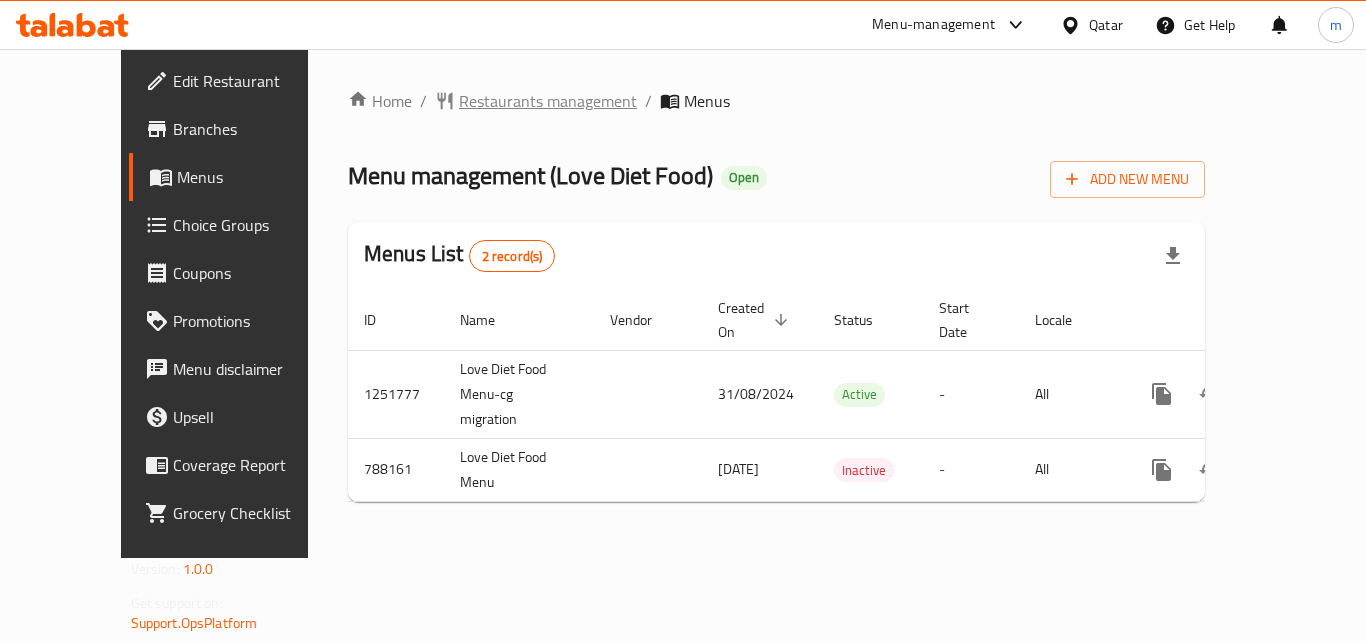 click on "Restaurants management" at bounding box center (548, 101) 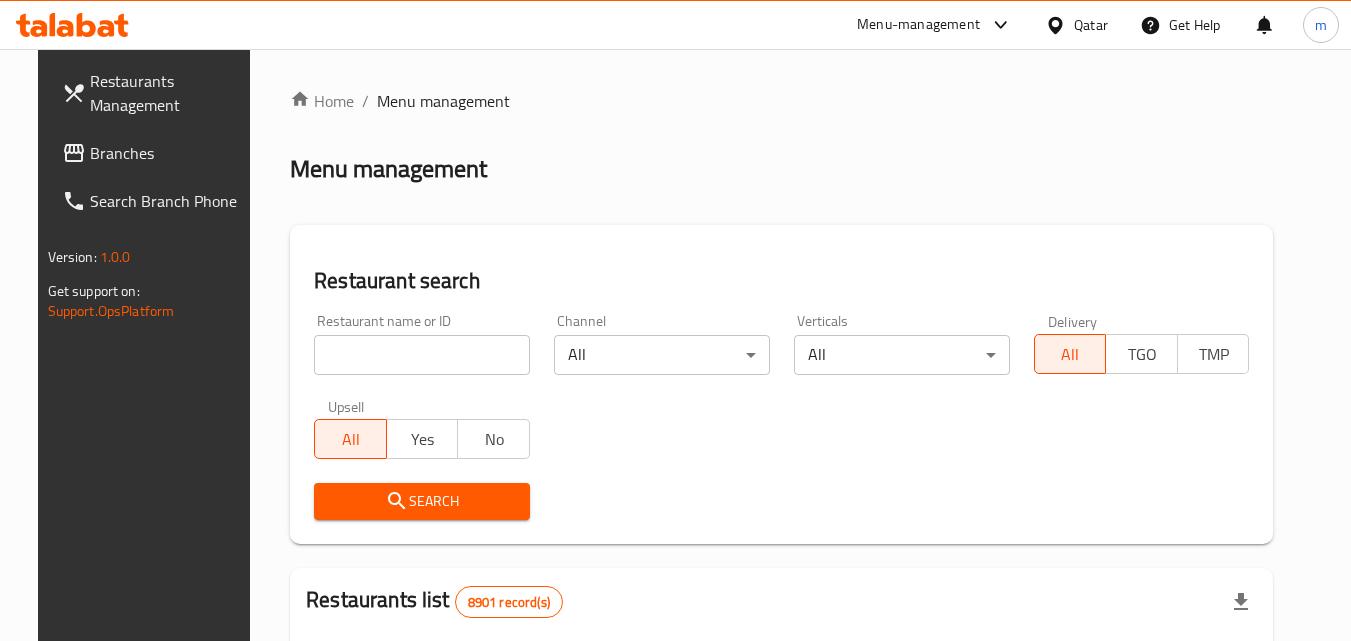 click at bounding box center [422, 355] 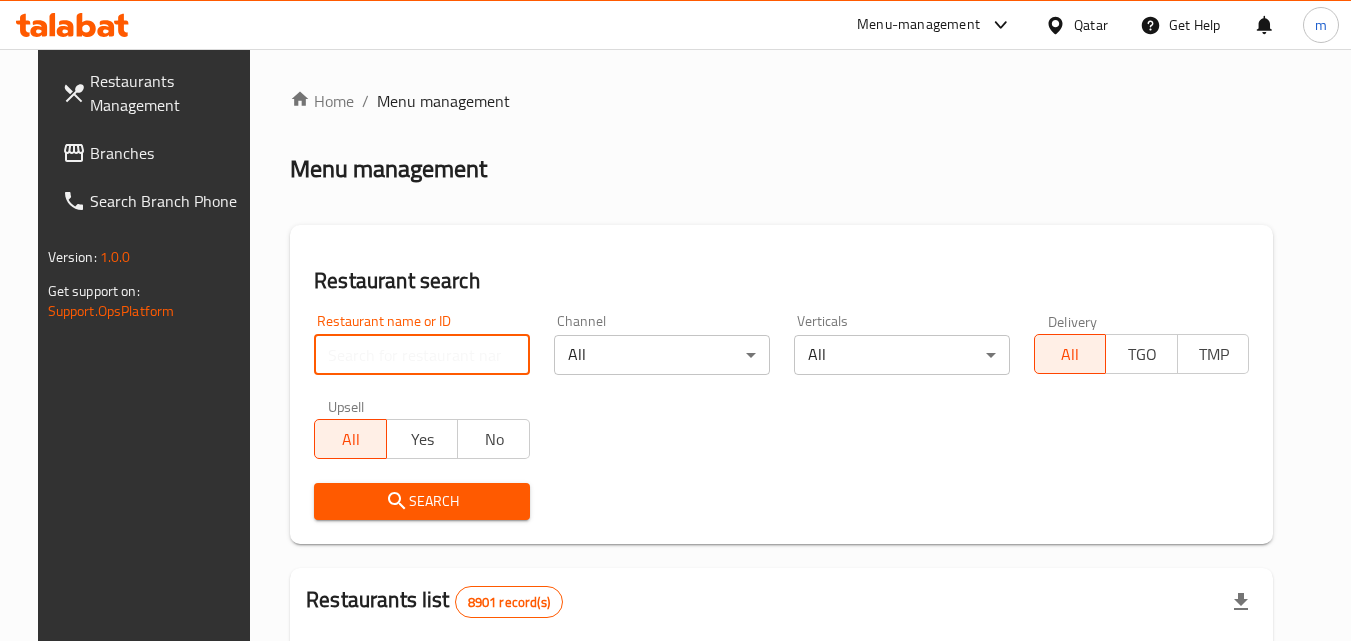 paste on "653163" 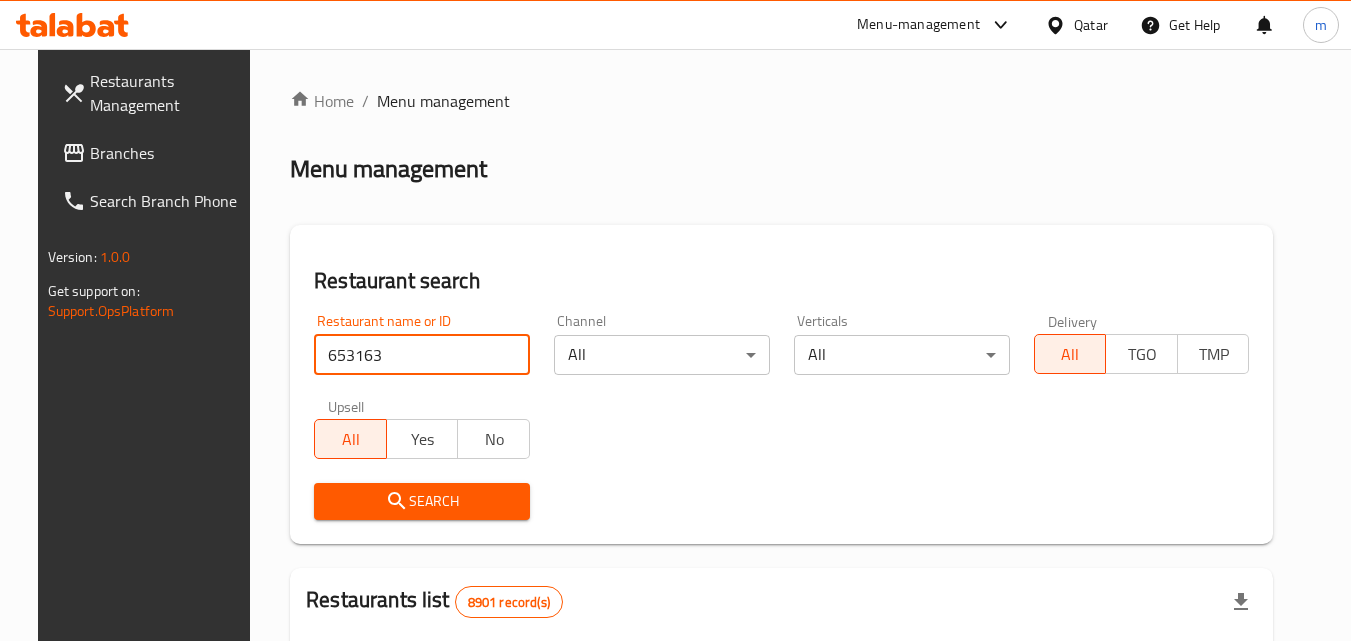 type on "653163" 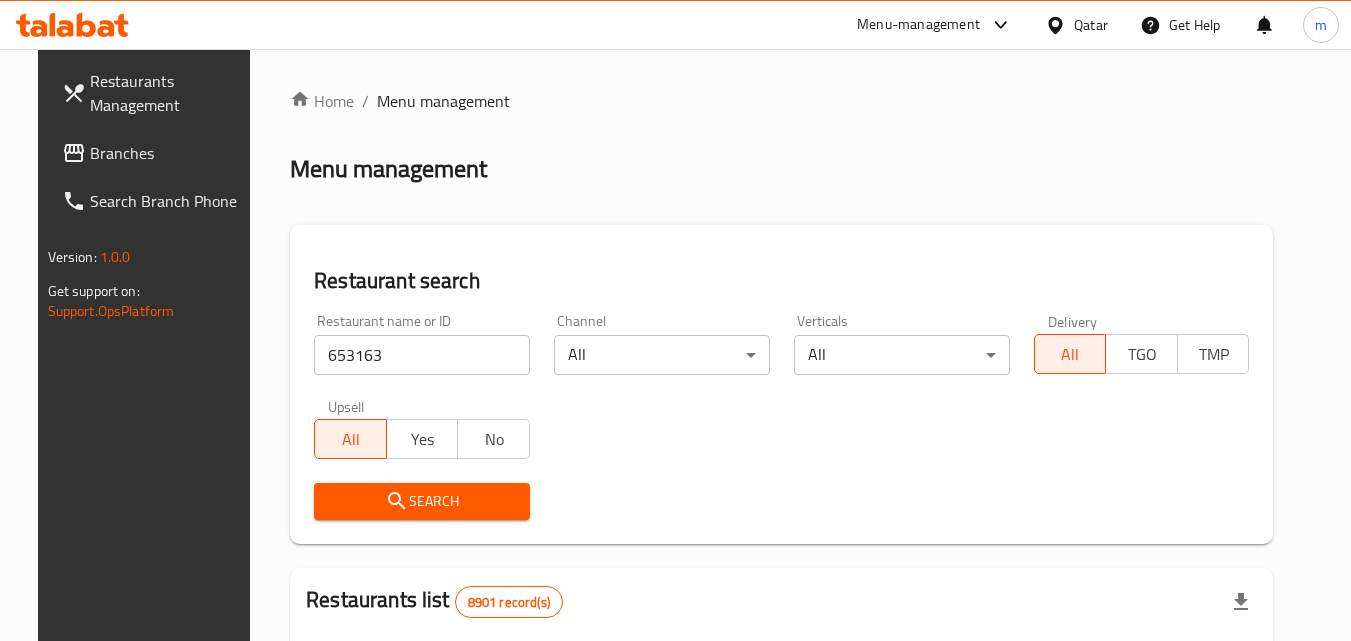 click on "Search" at bounding box center [422, 501] 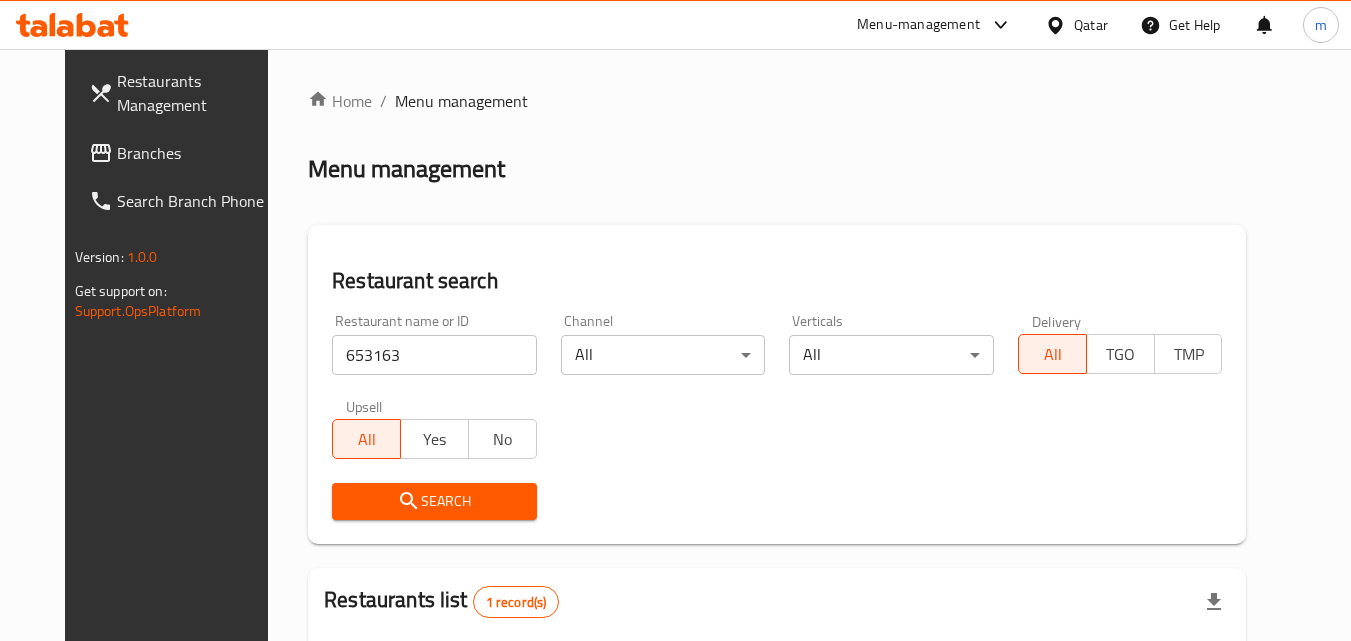 scroll, scrollTop: 234, scrollLeft: 0, axis: vertical 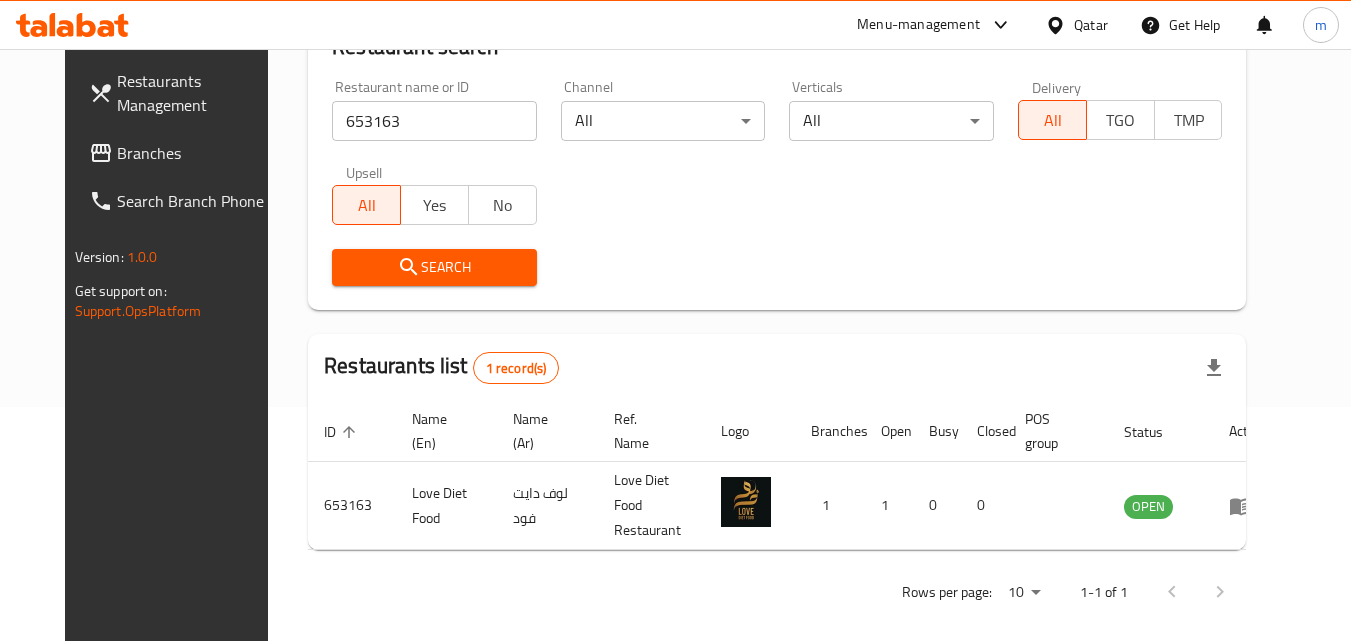 click 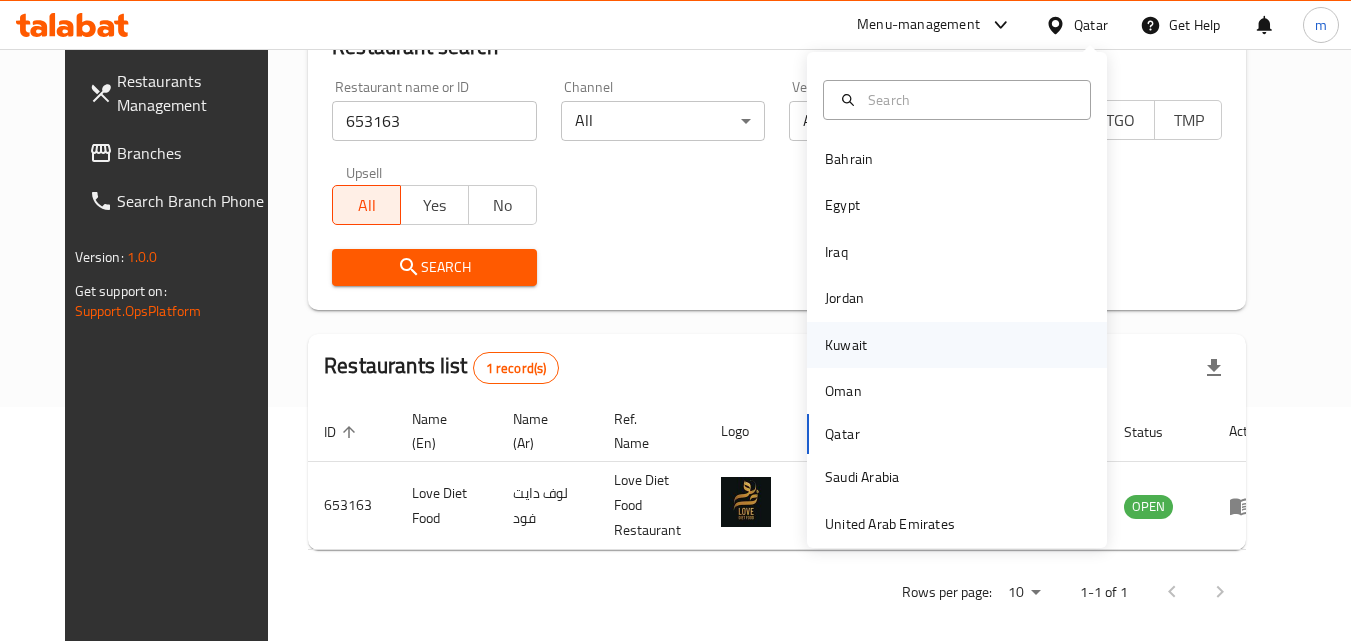 click on "Kuwait" at bounding box center [846, 345] 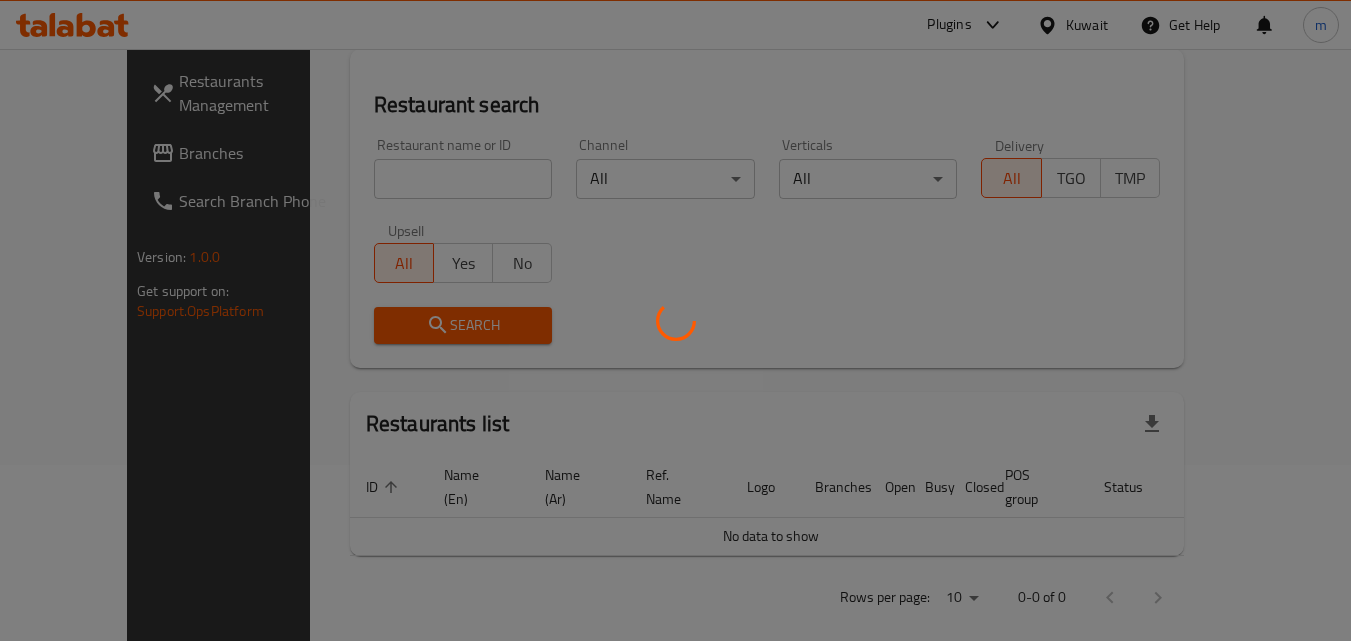 scroll, scrollTop: 234, scrollLeft: 0, axis: vertical 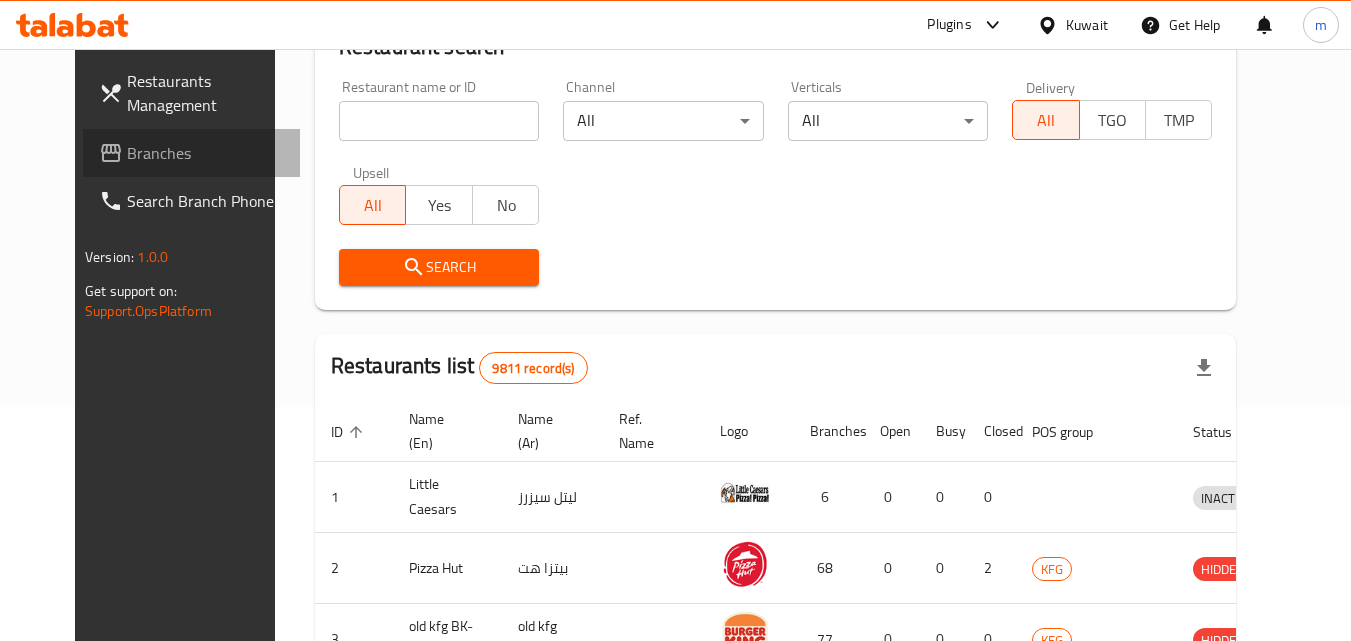 click on "Branches" at bounding box center (206, 153) 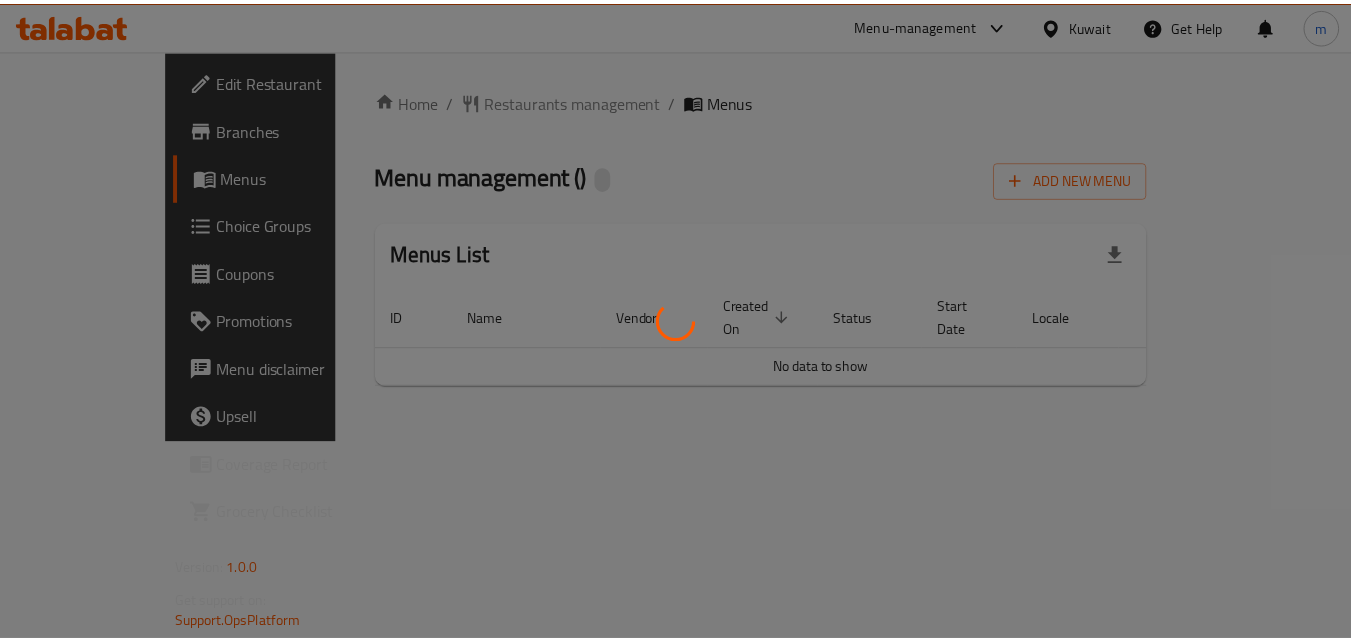 scroll, scrollTop: 0, scrollLeft: 0, axis: both 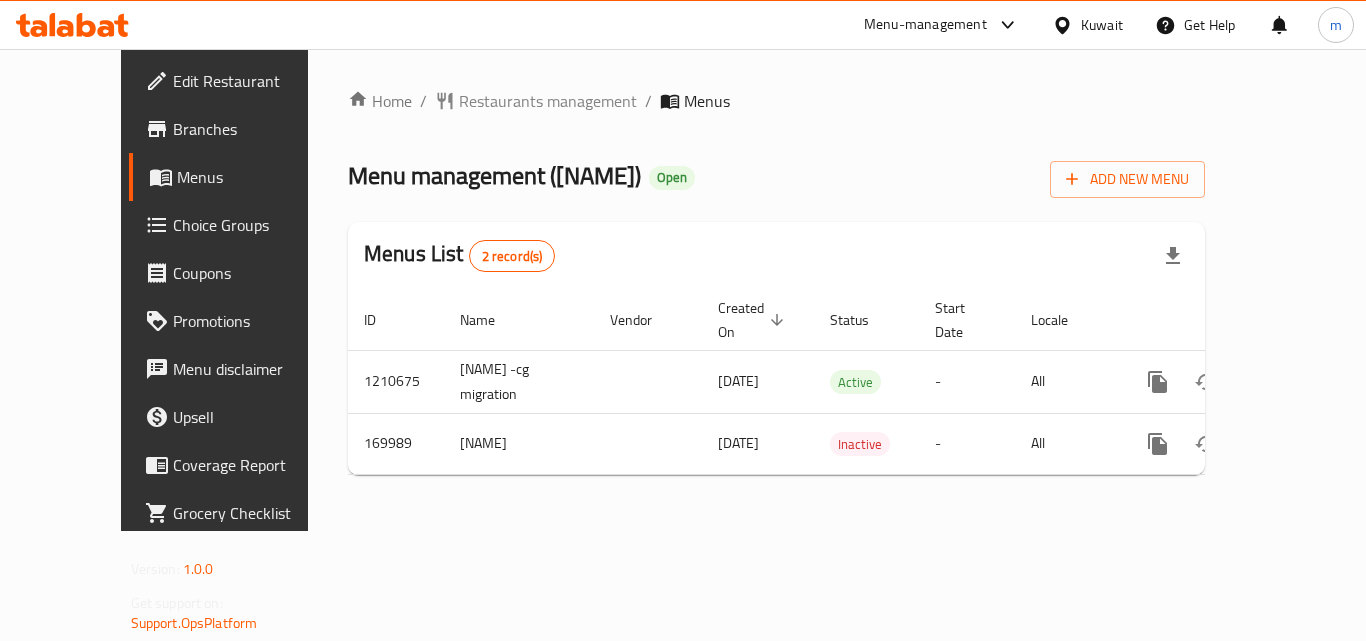 click on "Kuwait" at bounding box center (1102, 25) 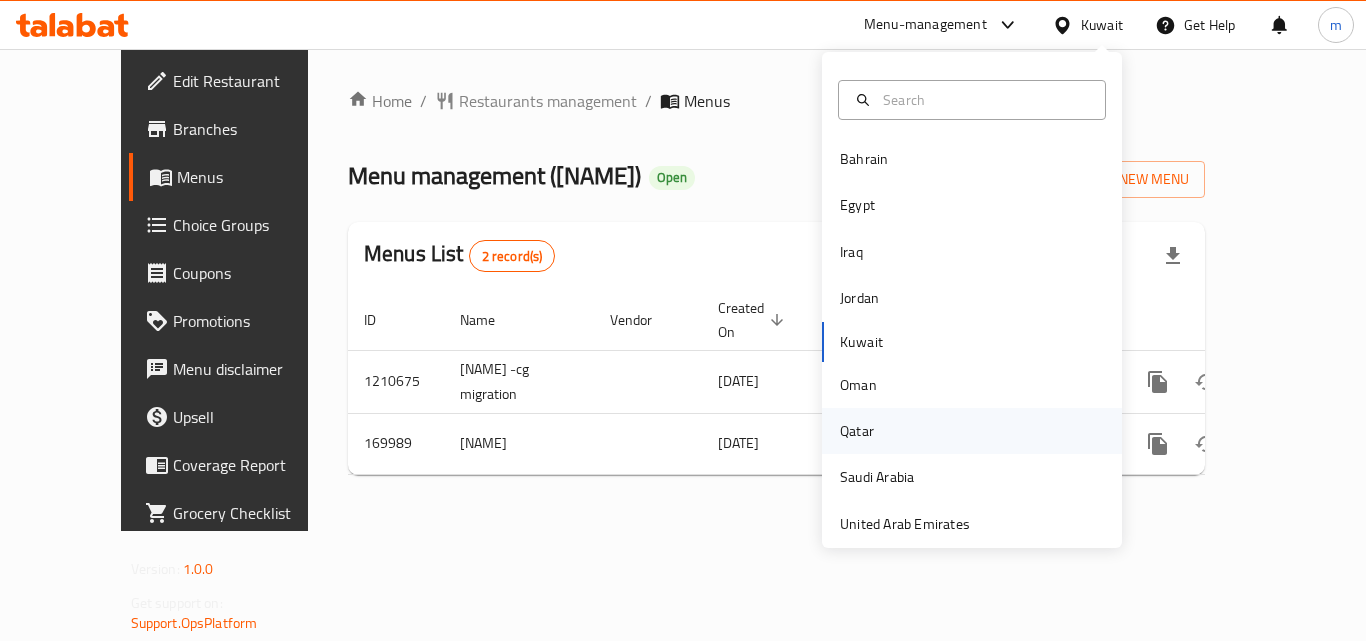 click on "Qatar" at bounding box center (857, 431) 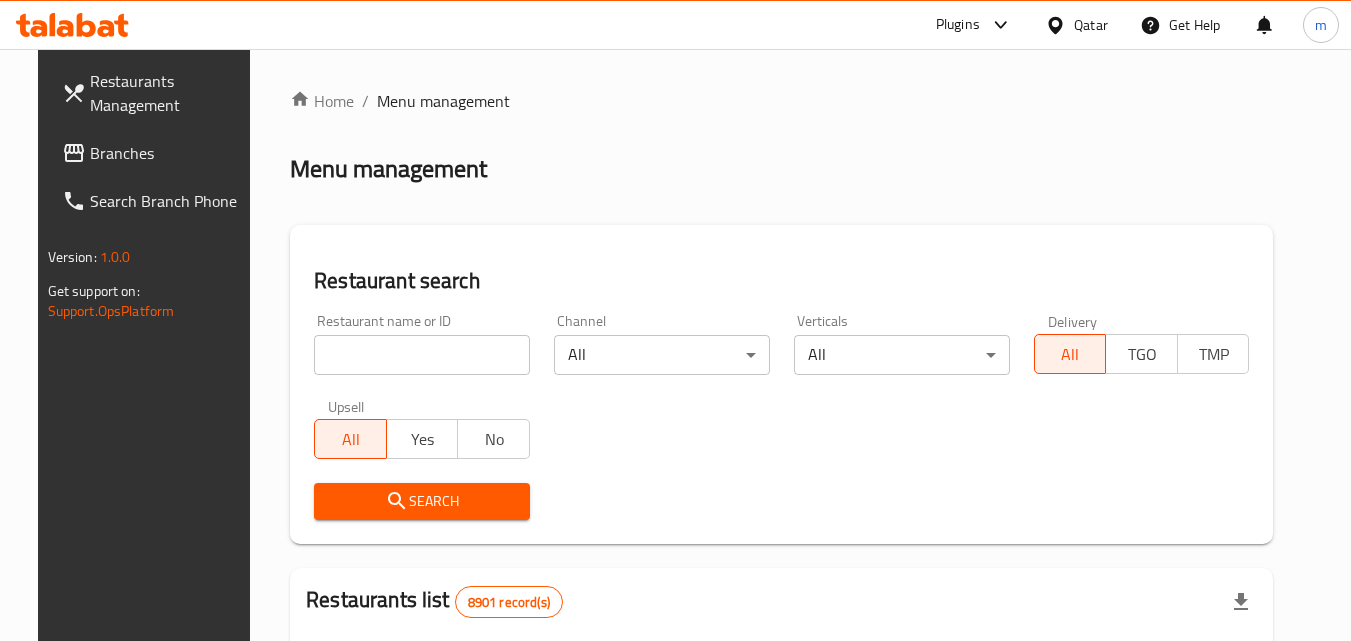 click on "Restaurant name or ID Restaurant name or ID" at bounding box center [422, 344] 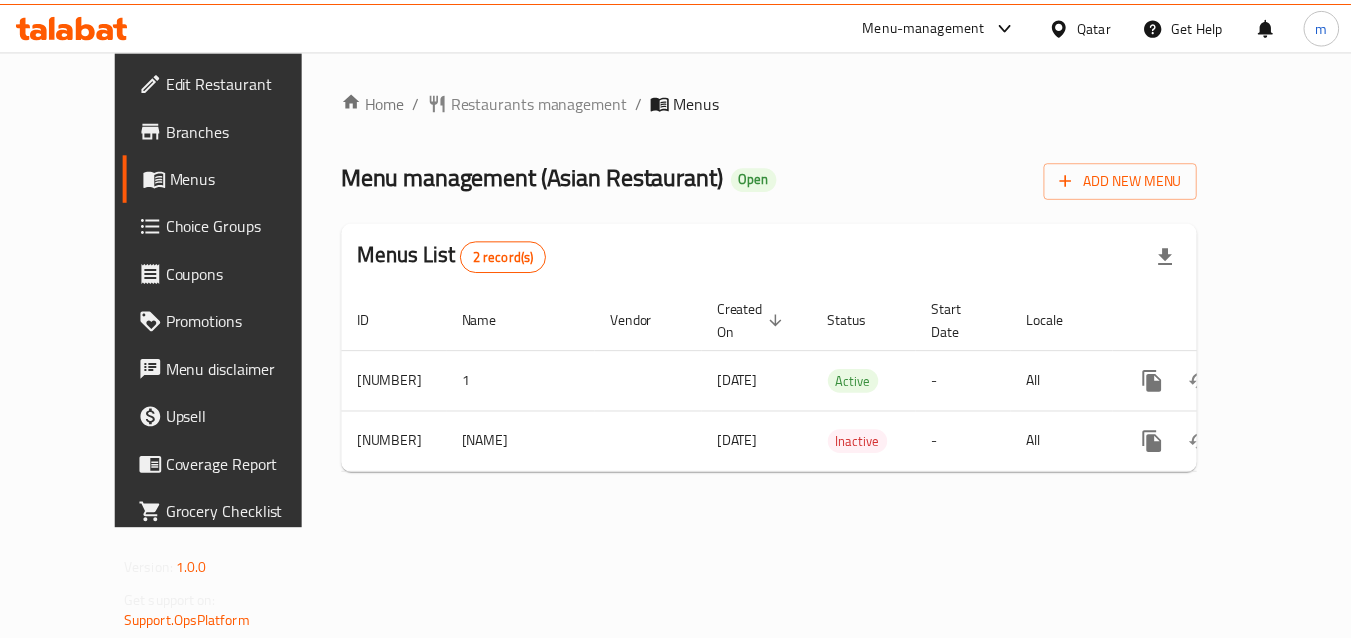 scroll, scrollTop: 0, scrollLeft: 0, axis: both 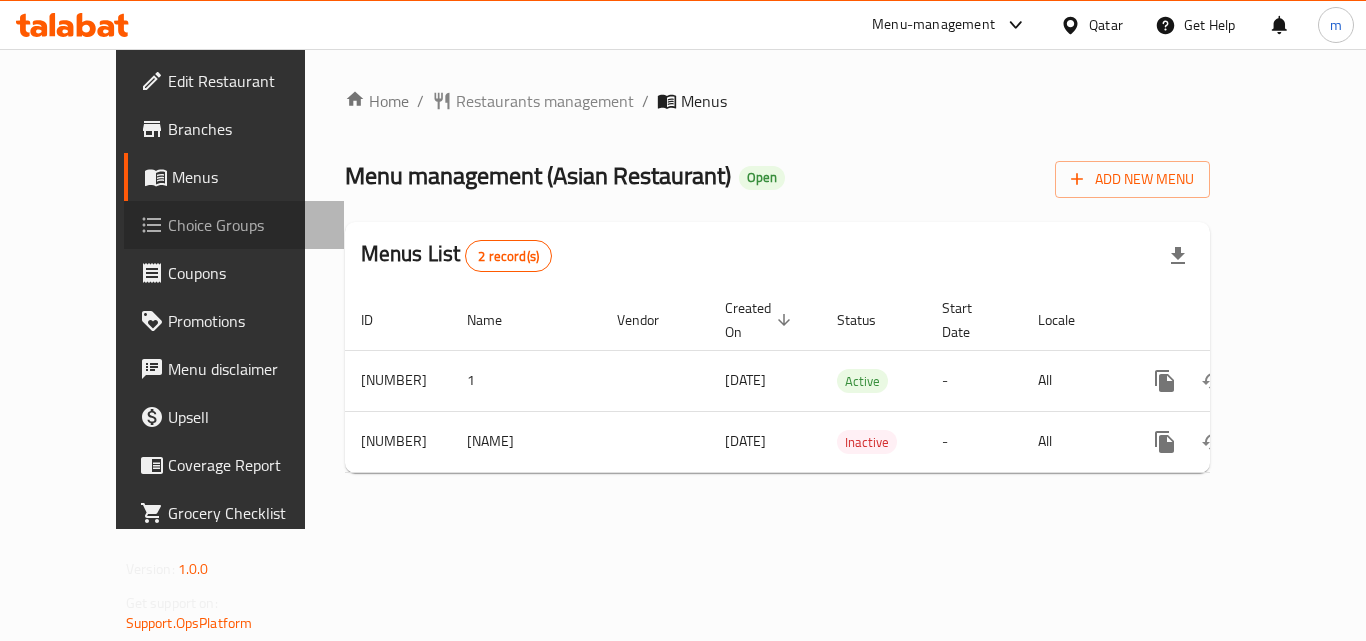 click on "Choice Groups" at bounding box center [248, 225] 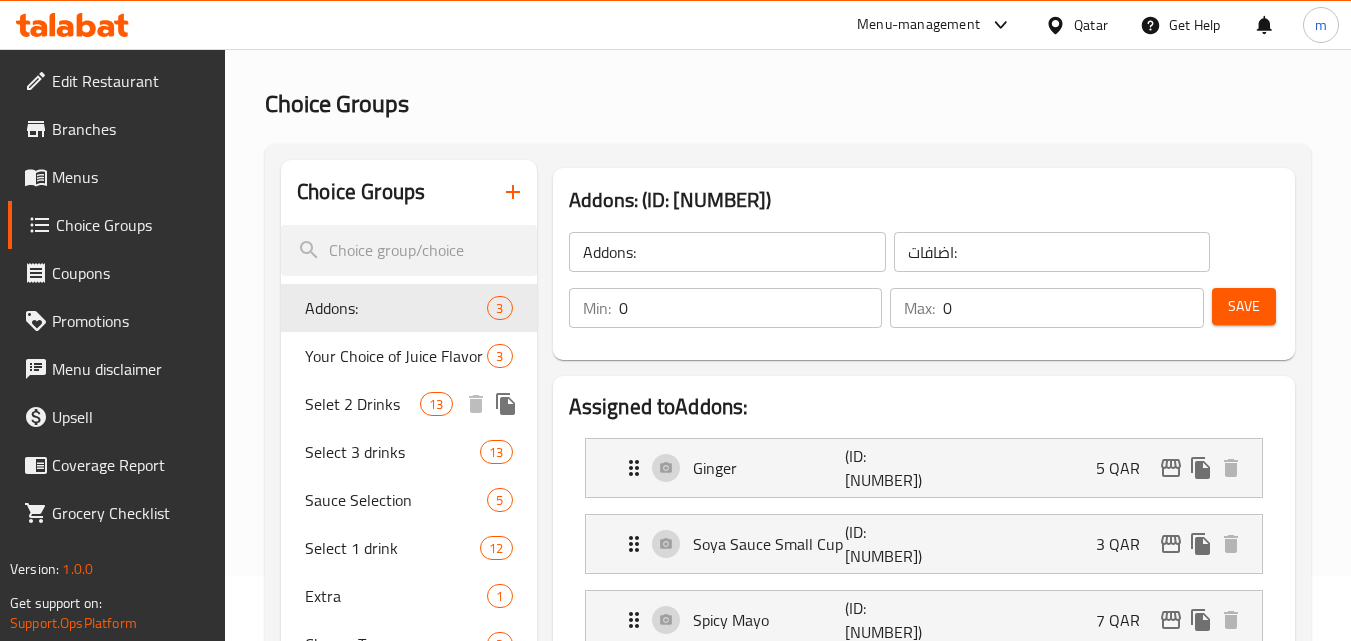 scroll, scrollTop: 100, scrollLeft: 0, axis: vertical 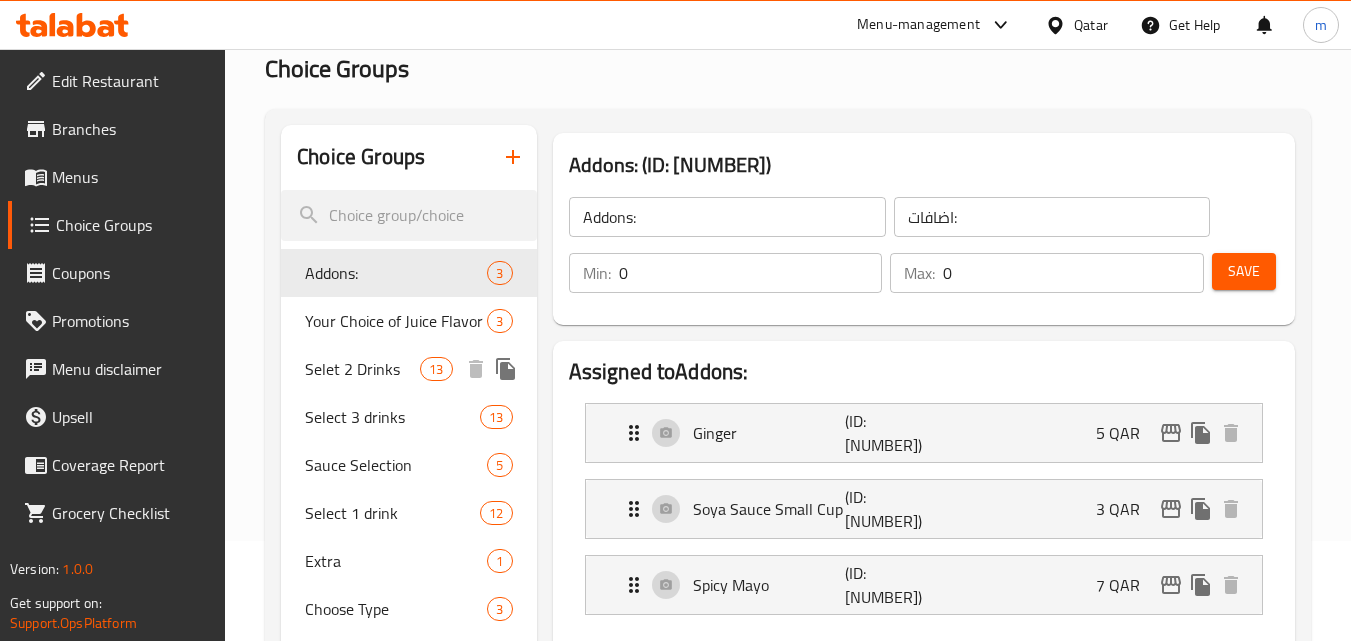 click on "Selet 2 Drinks 13" at bounding box center [408, 369] 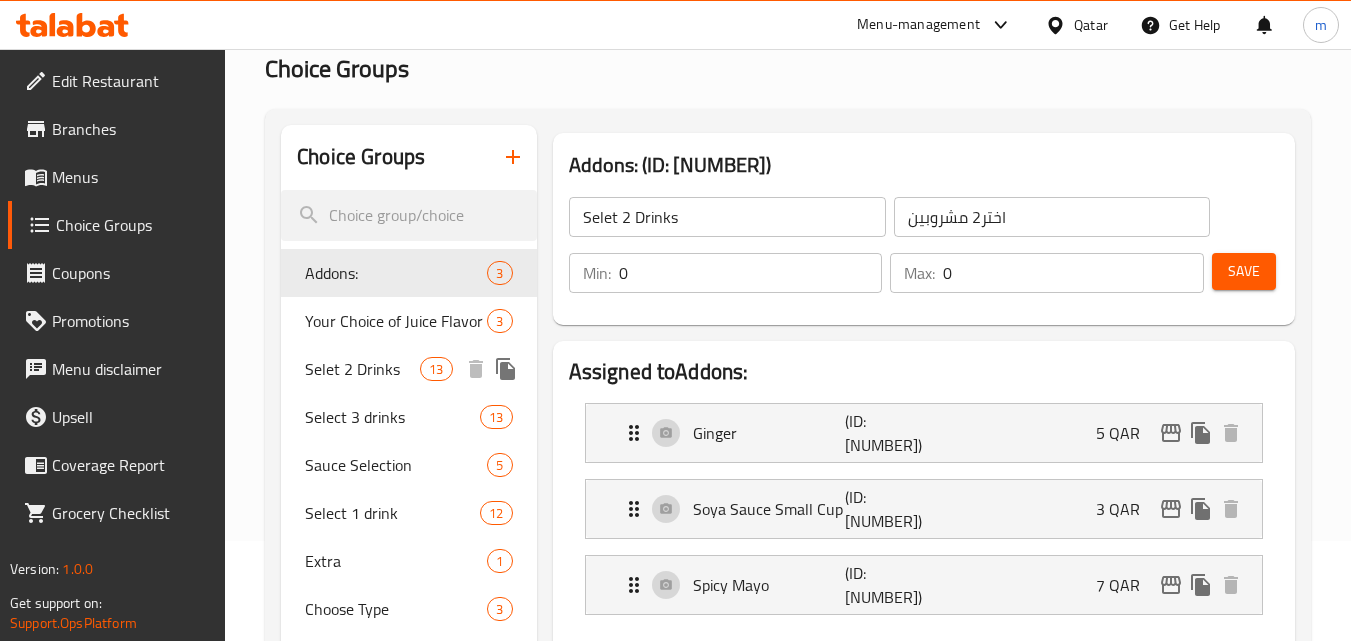 type on "2" 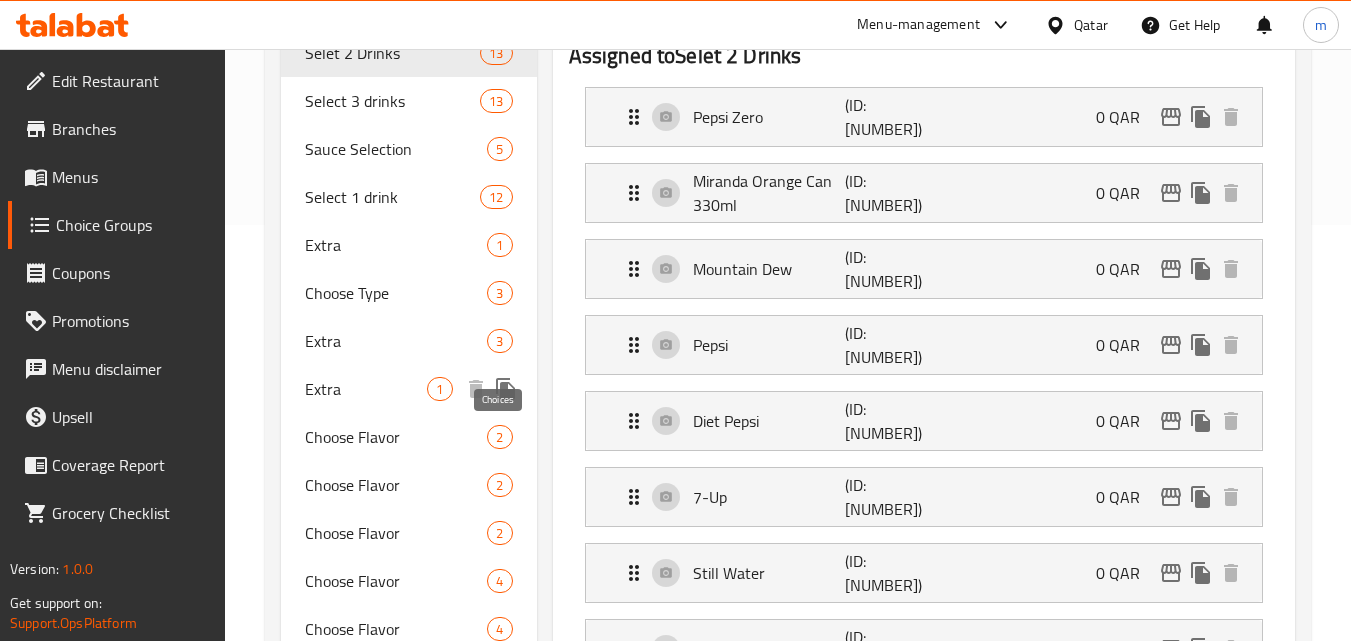 scroll, scrollTop: 300, scrollLeft: 0, axis: vertical 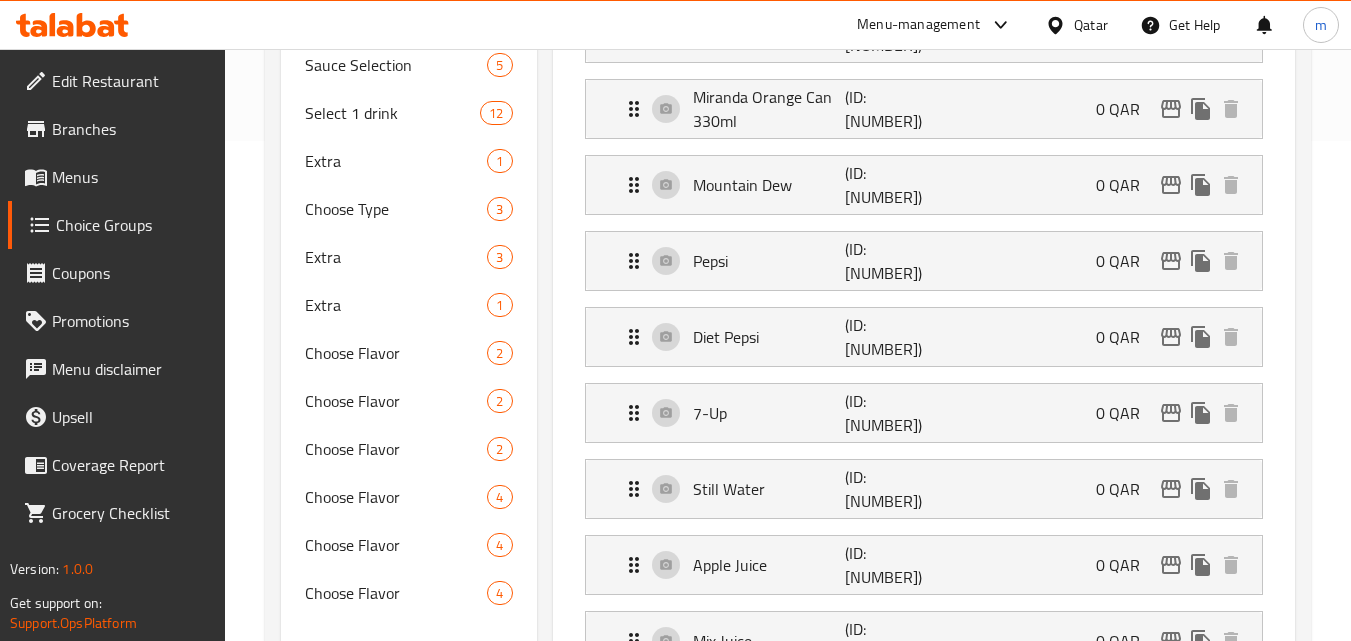 click on "Qatar" at bounding box center [1091, 25] 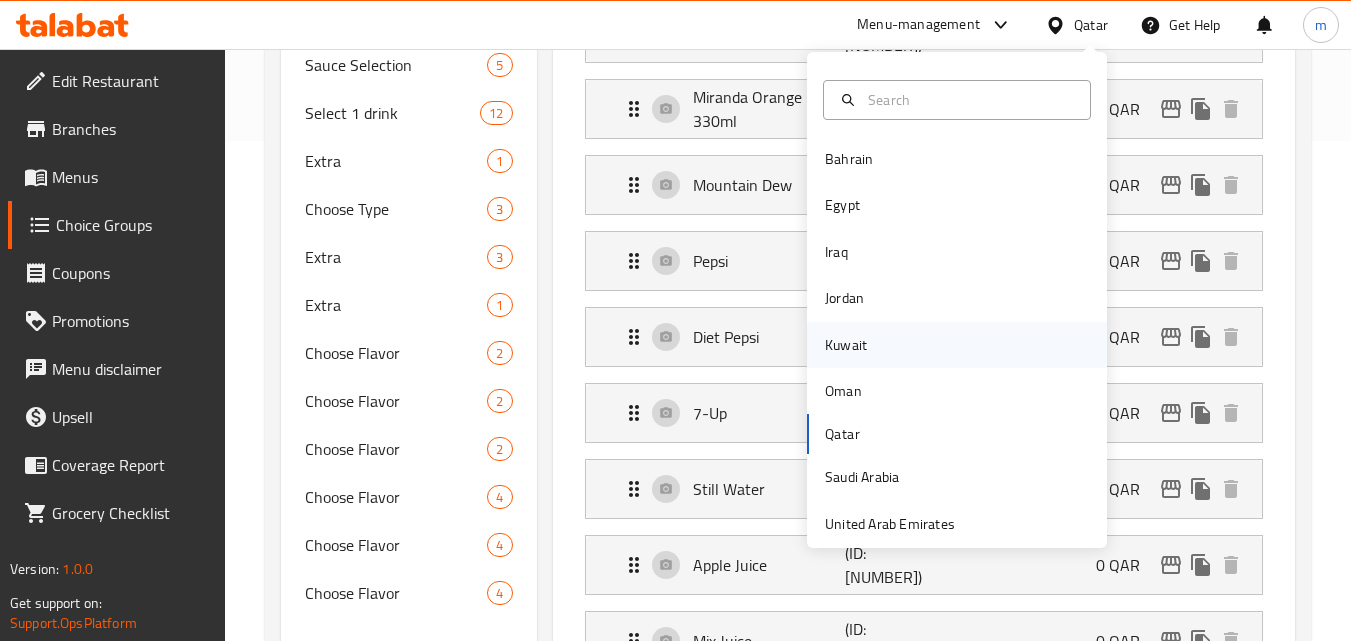 click on "Kuwait" at bounding box center [846, 345] 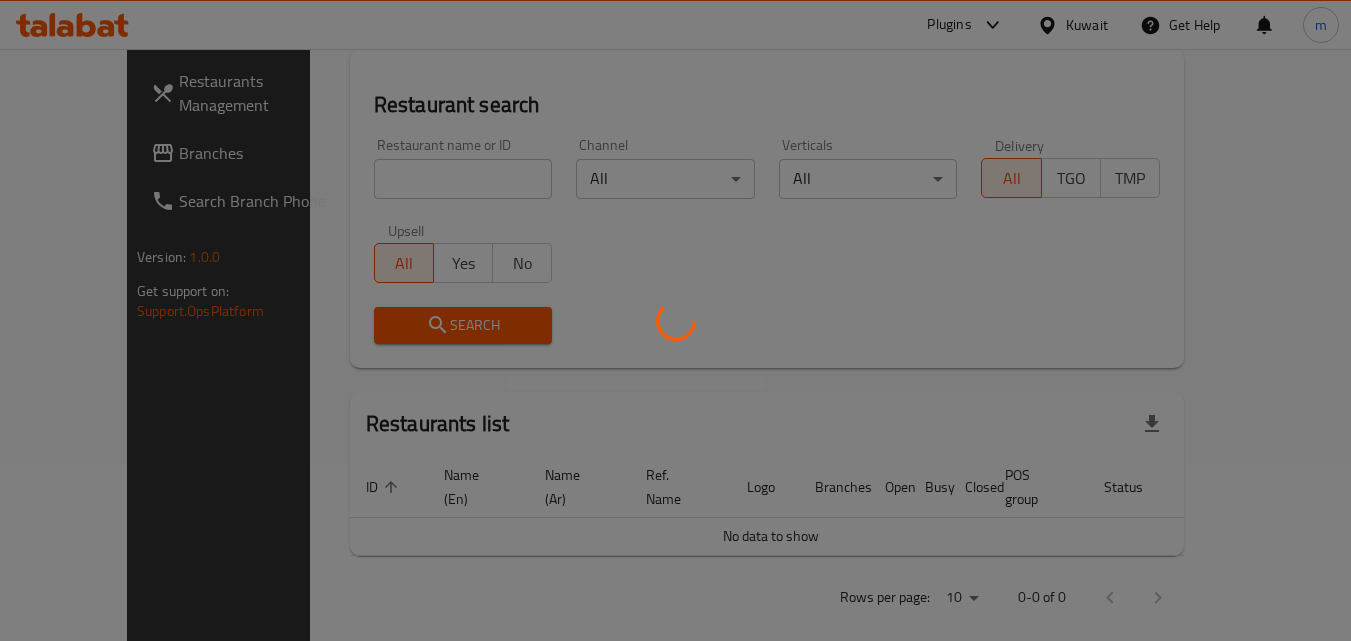 scroll, scrollTop: 500, scrollLeft: 0, axis: vertical 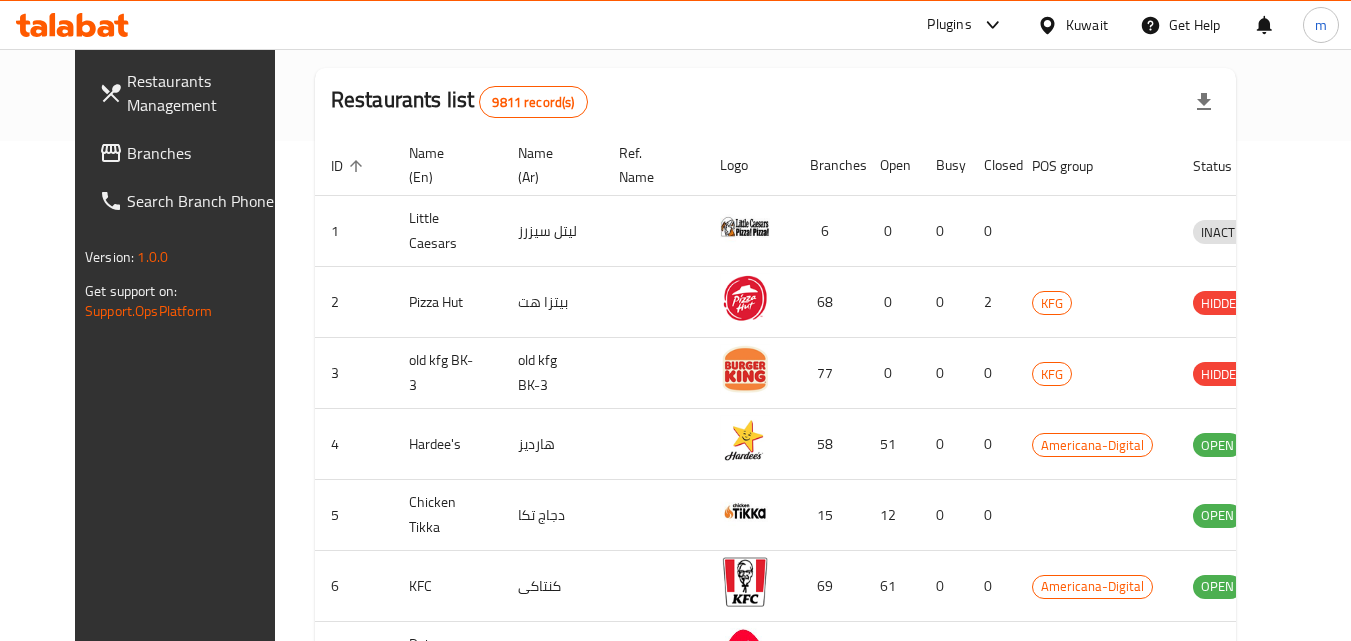click on "Branches" at bounding box center (206, 153) 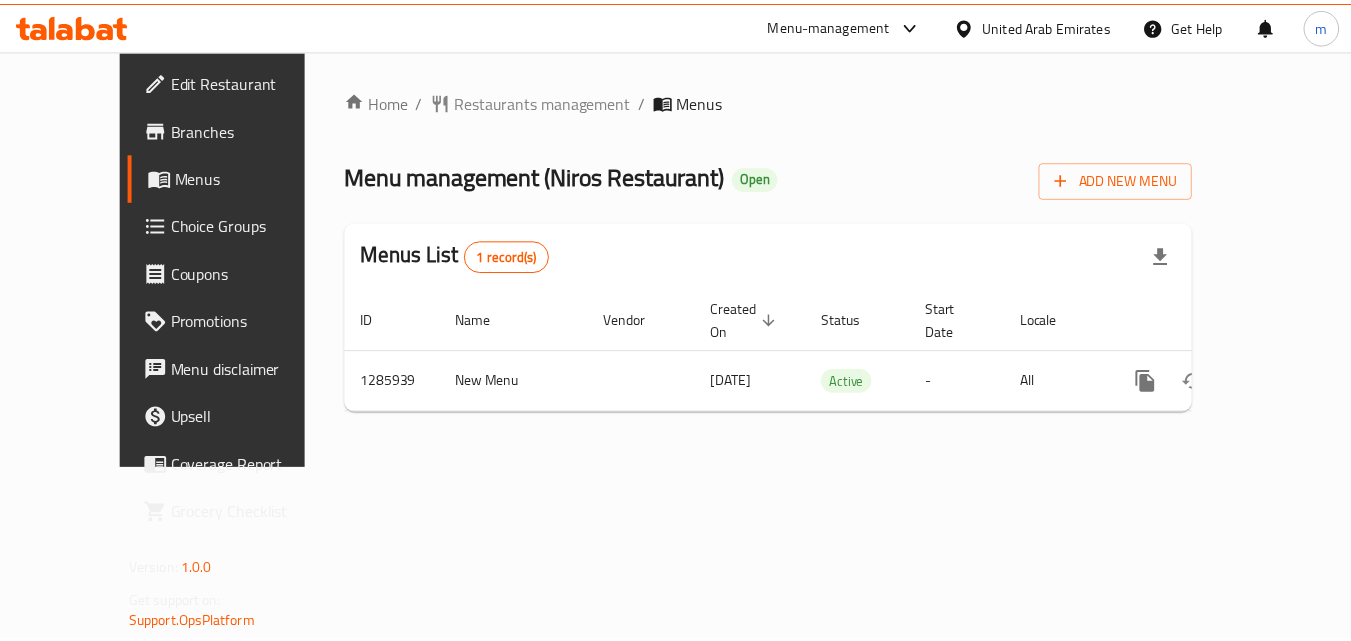 scroll, scrollTop: 0, scrollLeft: 0, axis: both 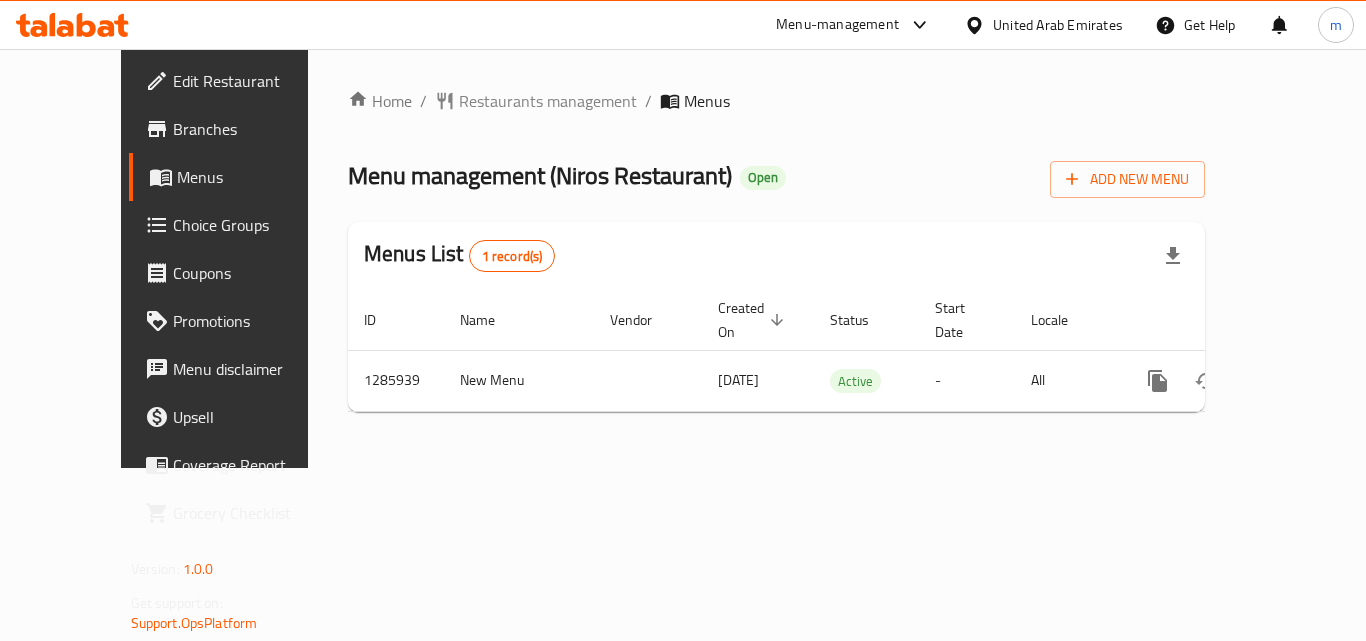 click on "United Arab Emirates" at bounding box center (1058, 25) 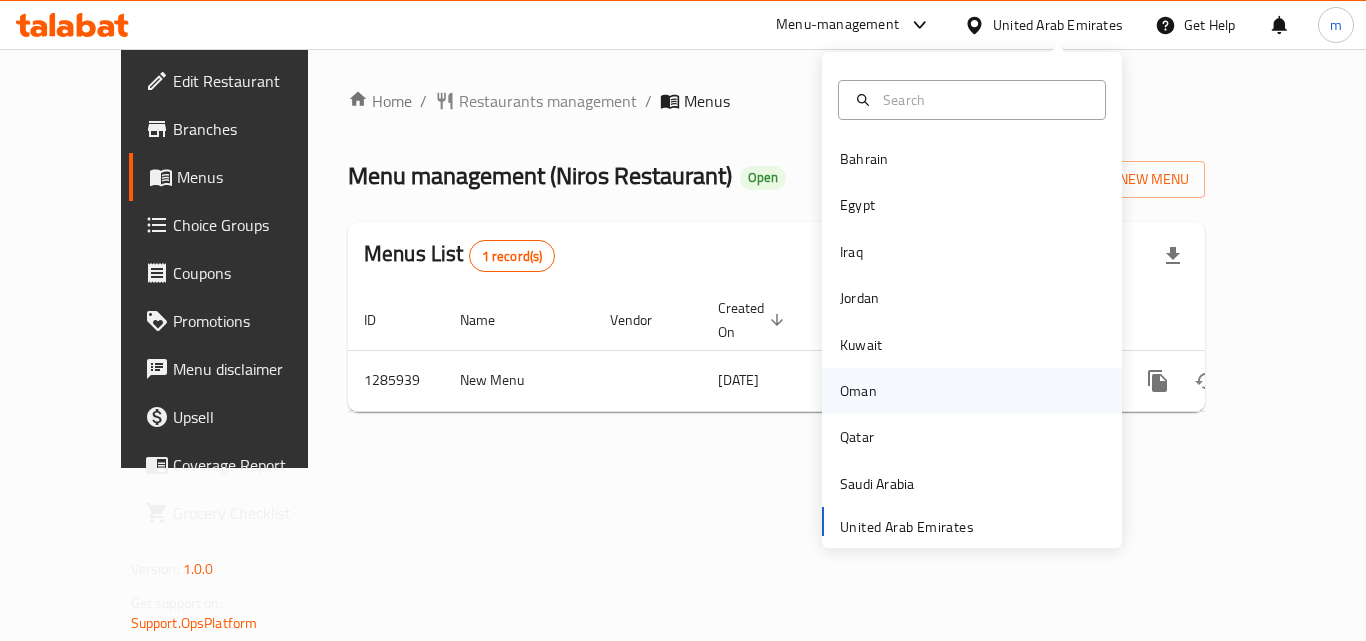 click on "Oman" at bounding box center [858, 391] 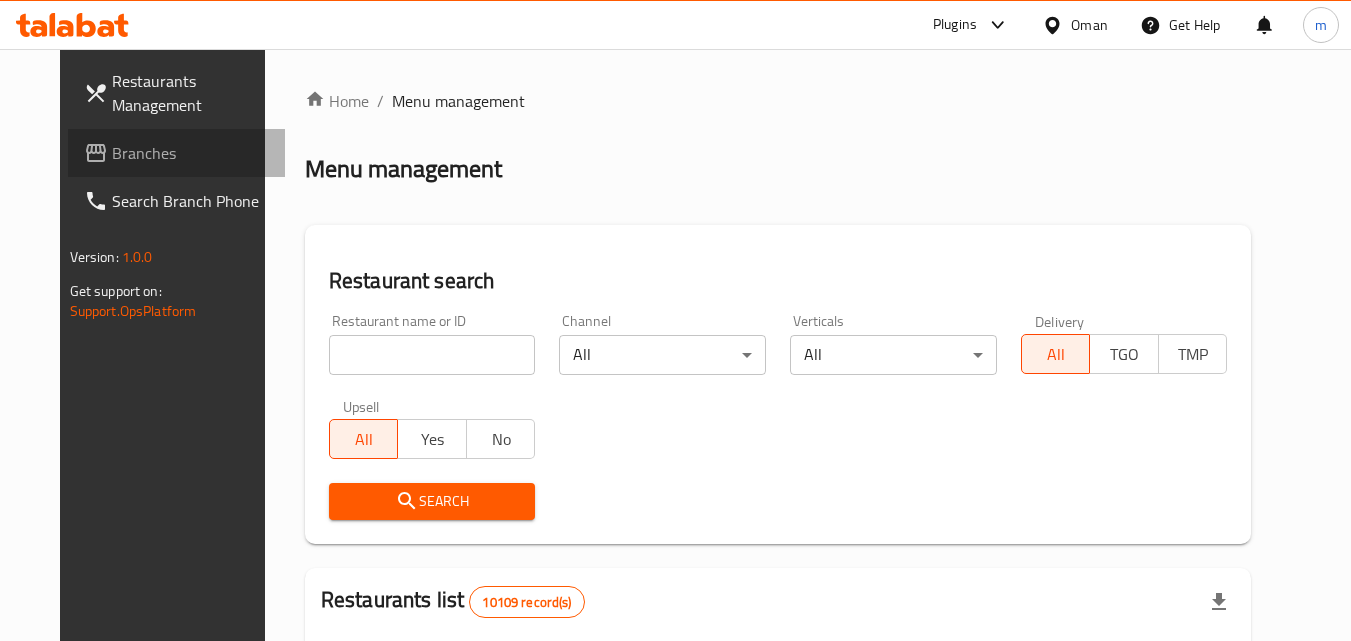 click on "Branches" at bounding box center (191, 153) 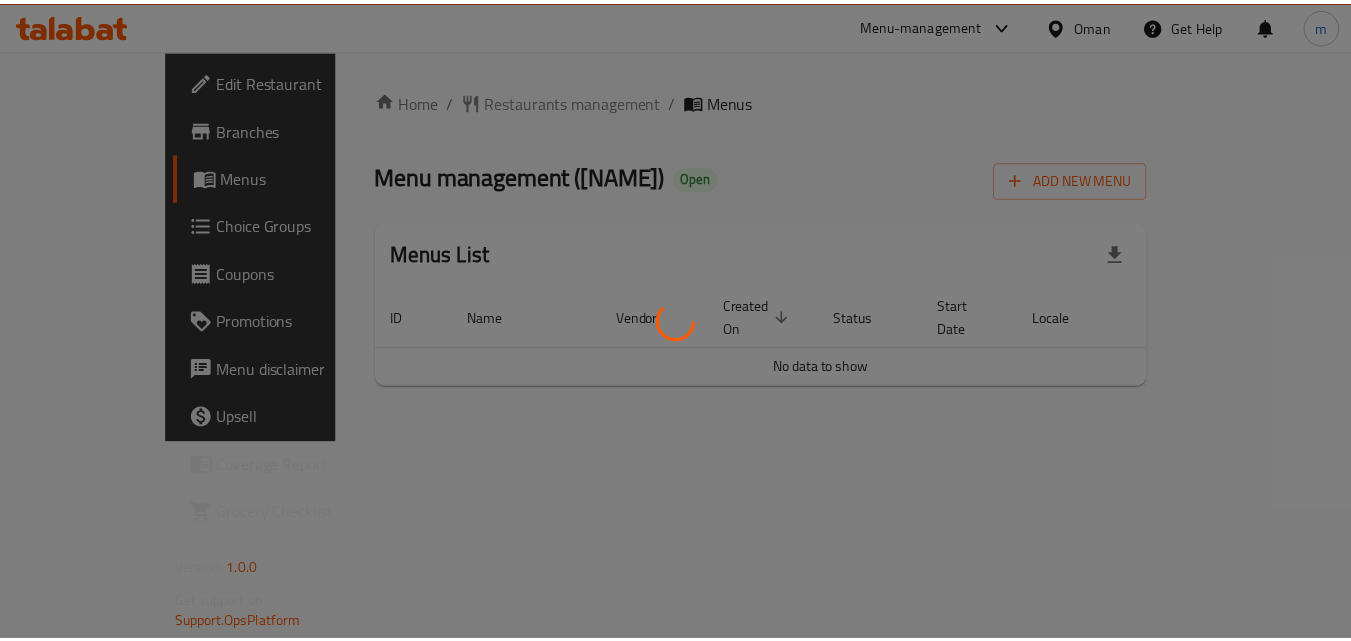 scroll, scrollTop: 0, scrollLeft: 0, axis: both 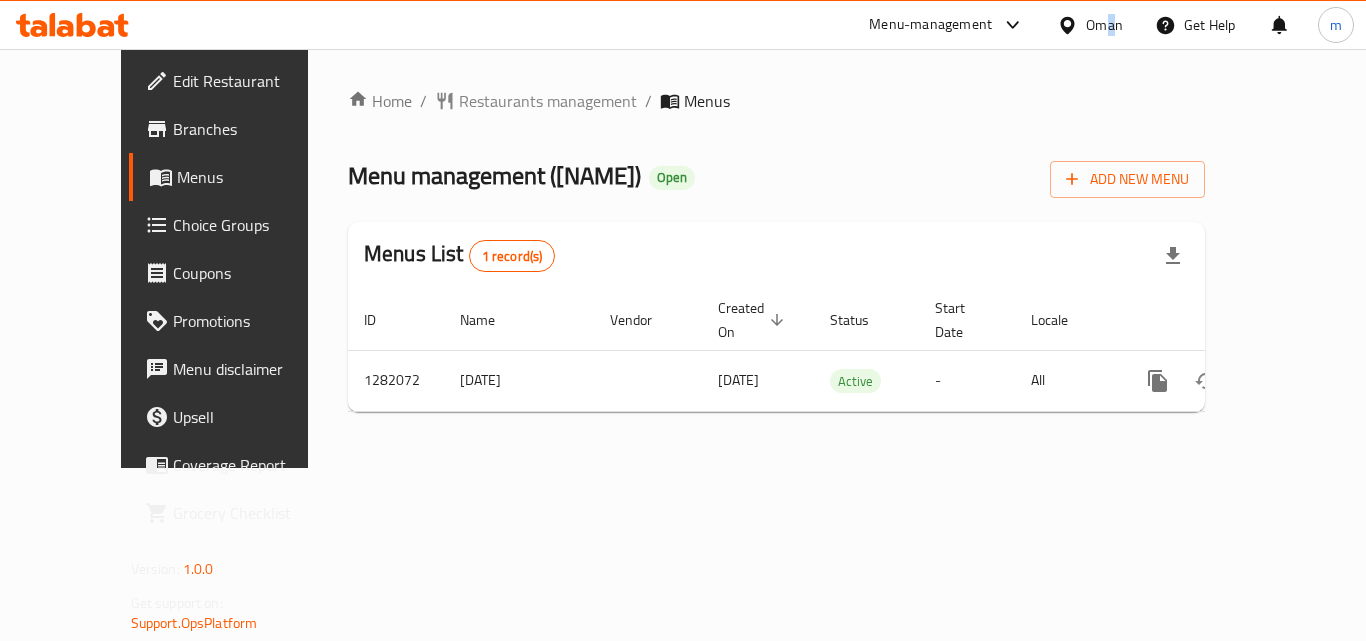 click on "Oman" at bounding box center [1104, 25] 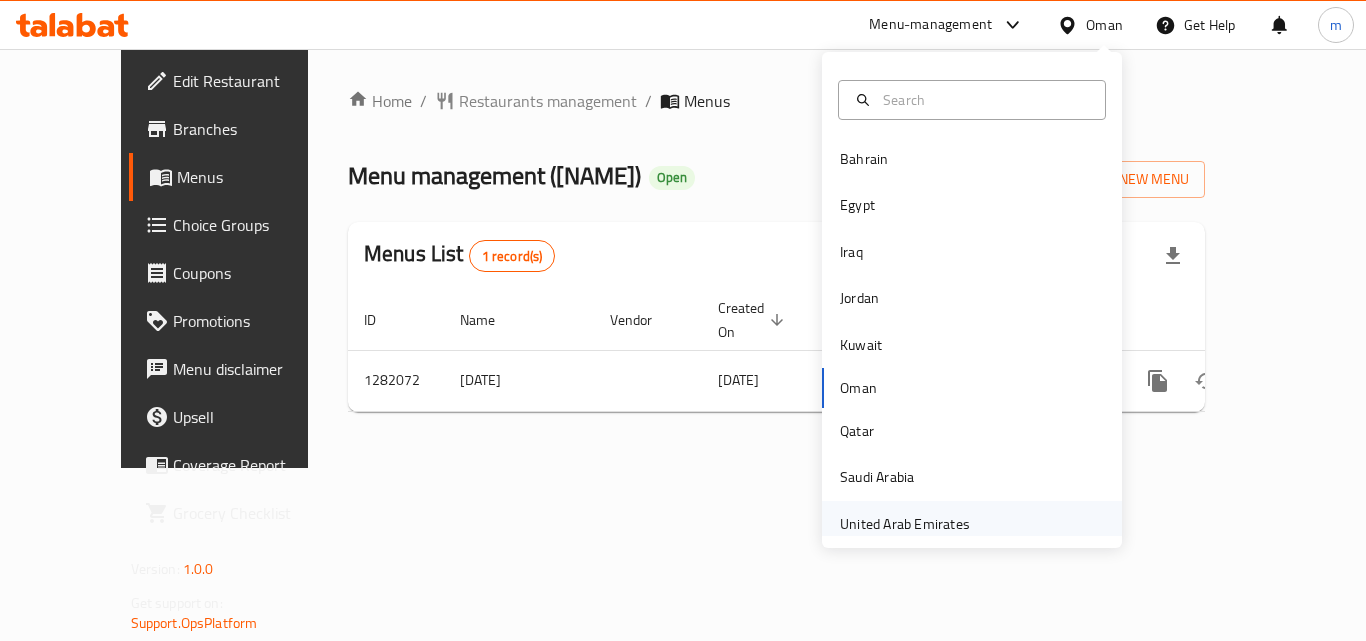 click on "United Arab Emirates" at bounding box center [905, 524] 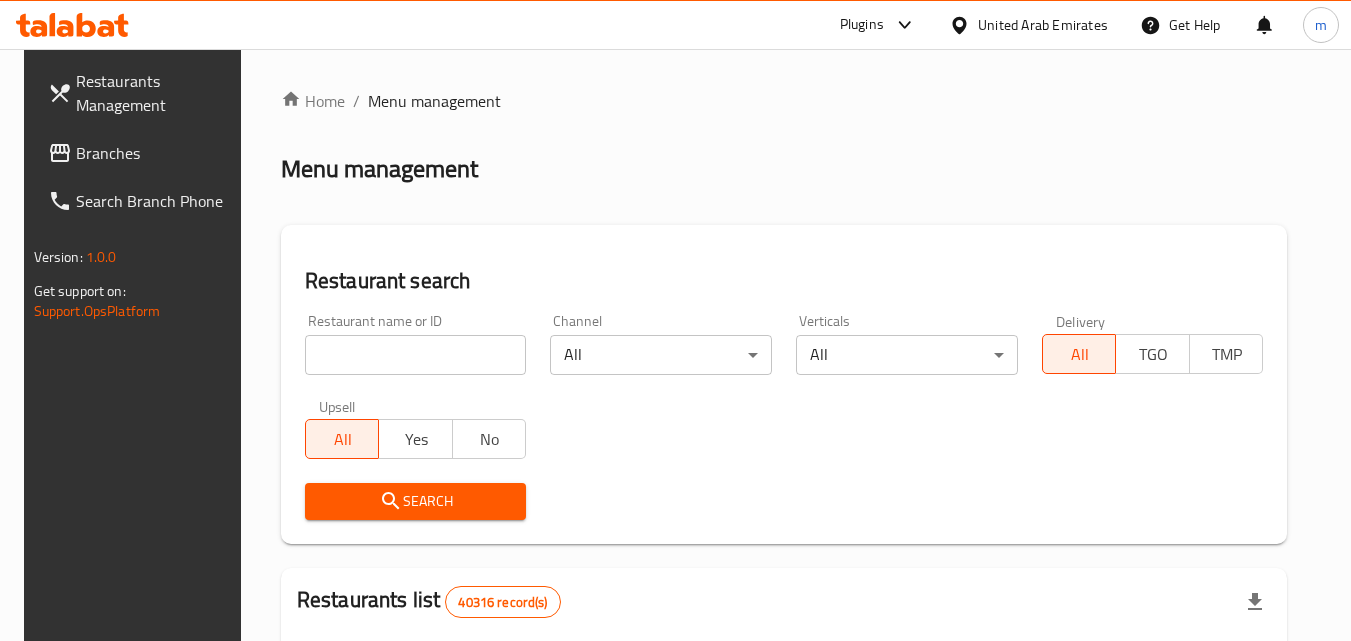 click on "Branches" at bounding box center [155, 153] 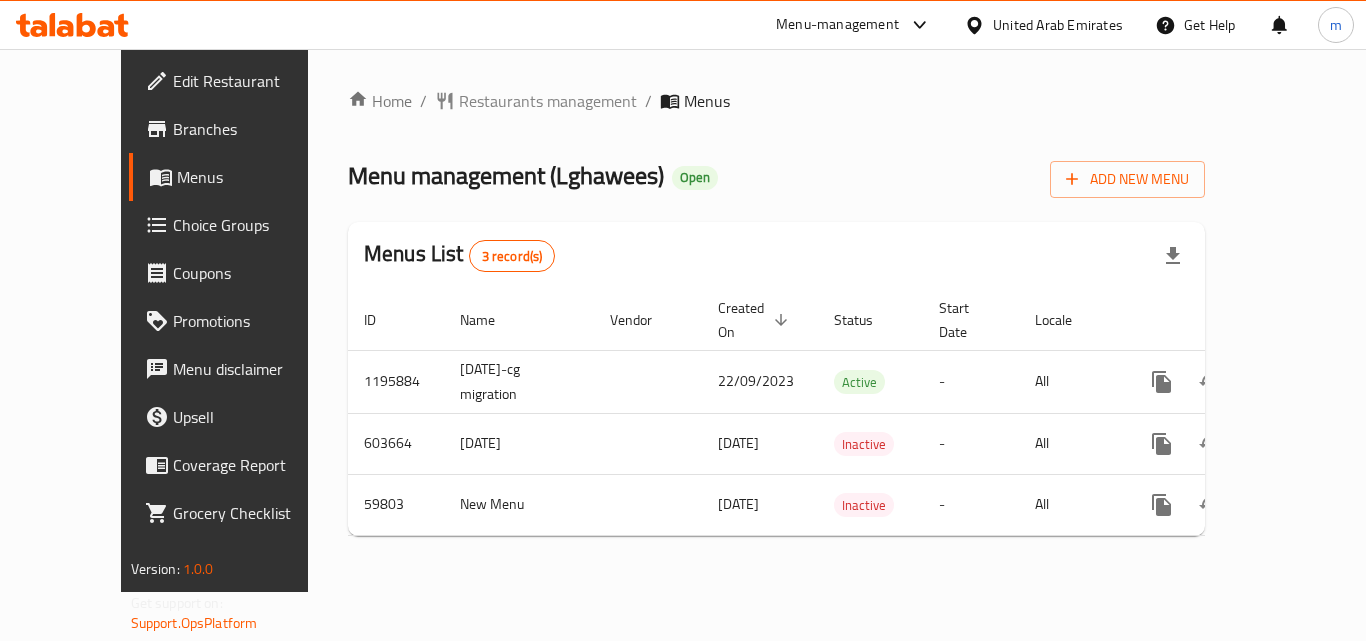 scroll, scrollTop: 0, scrollLeft: 0, axis: both 